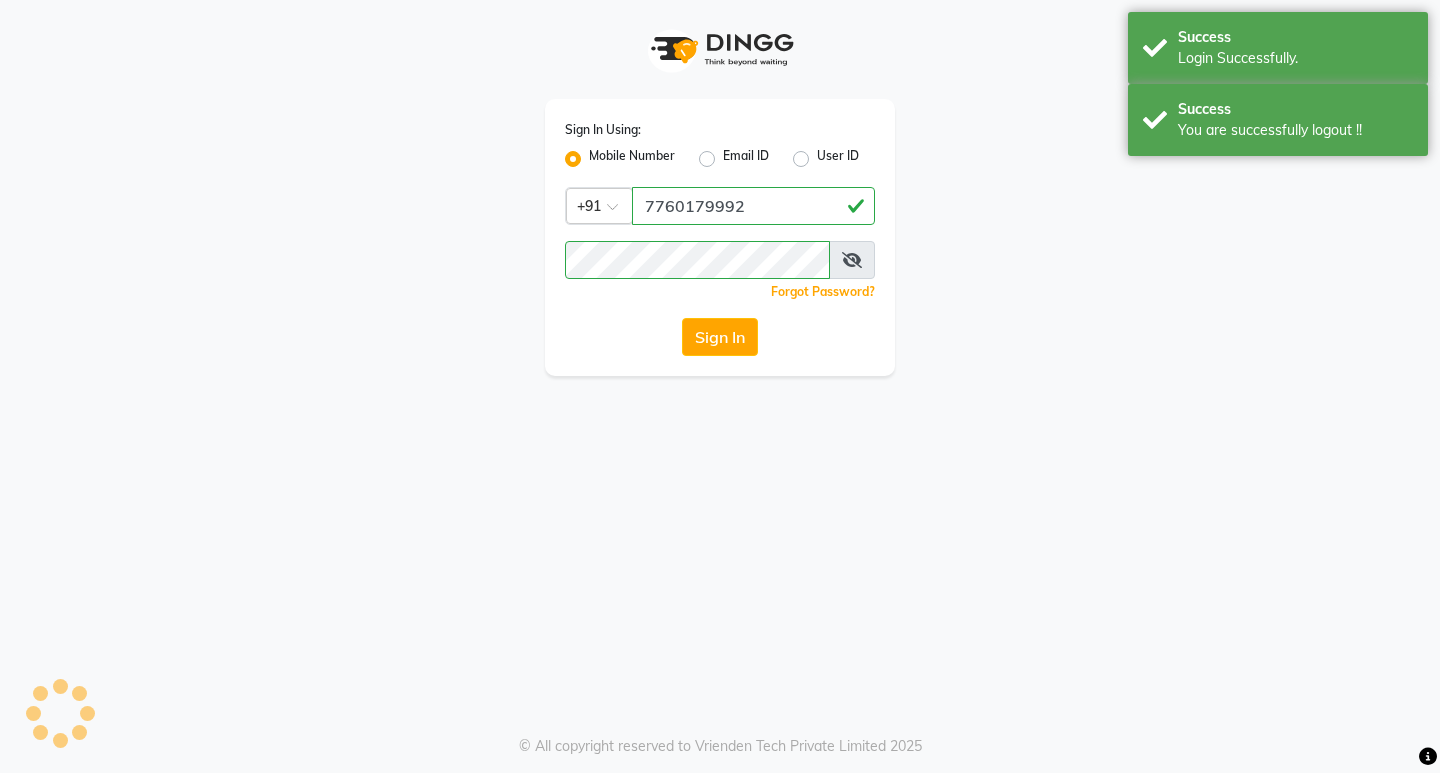 scroll, scrollTop: 0, scrollLeft: 0, axis: both 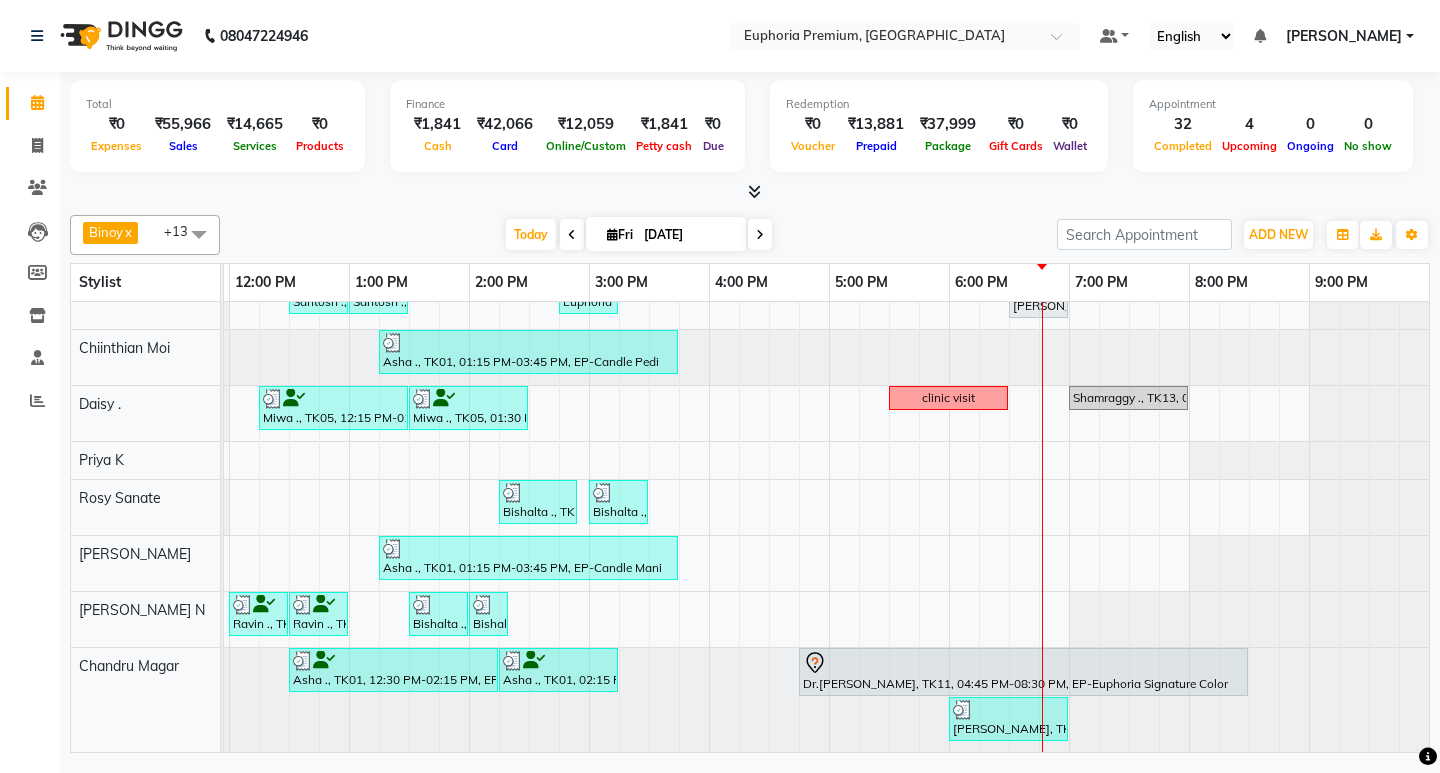 click at bounding box center (760, 234) 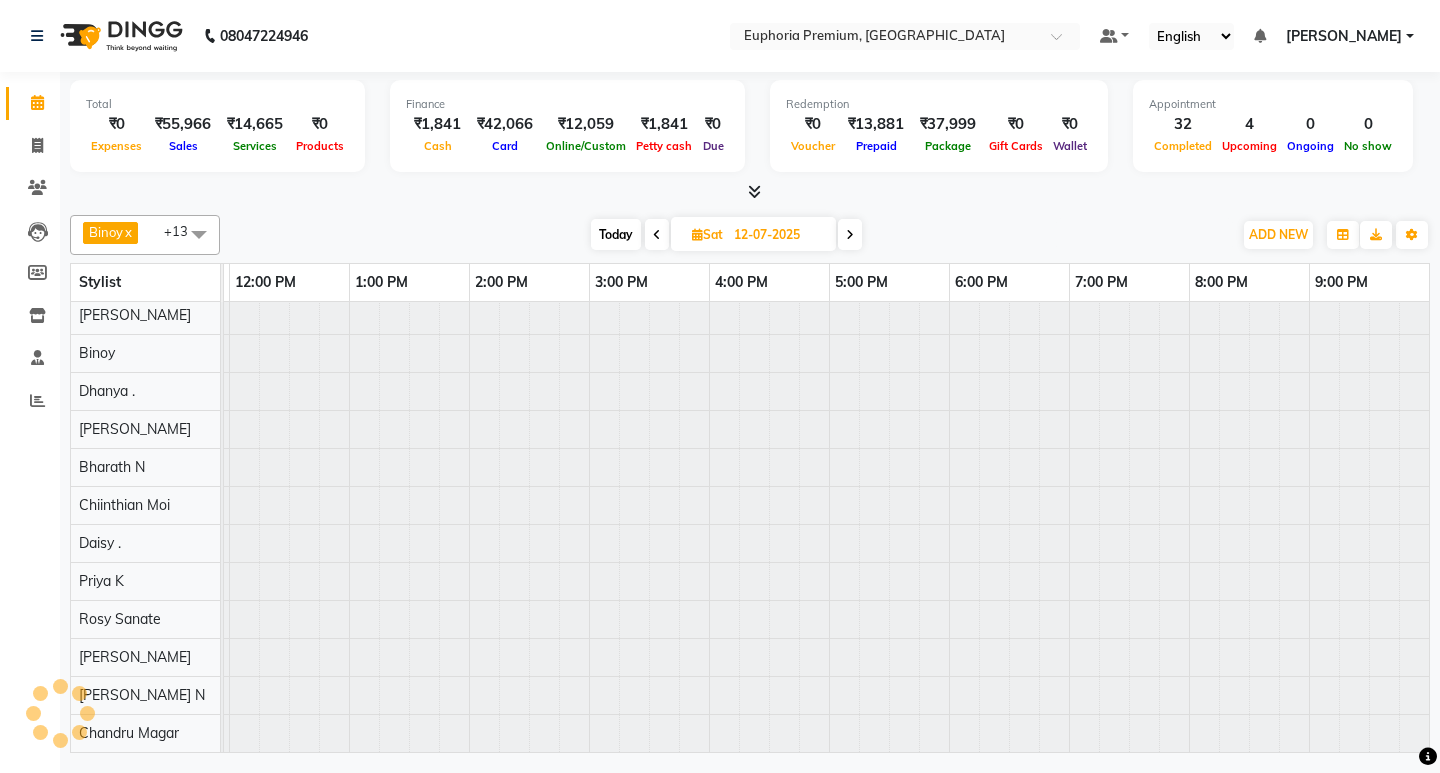 scroll, scrollTop: 0, scrollLeft: 0, axis: both 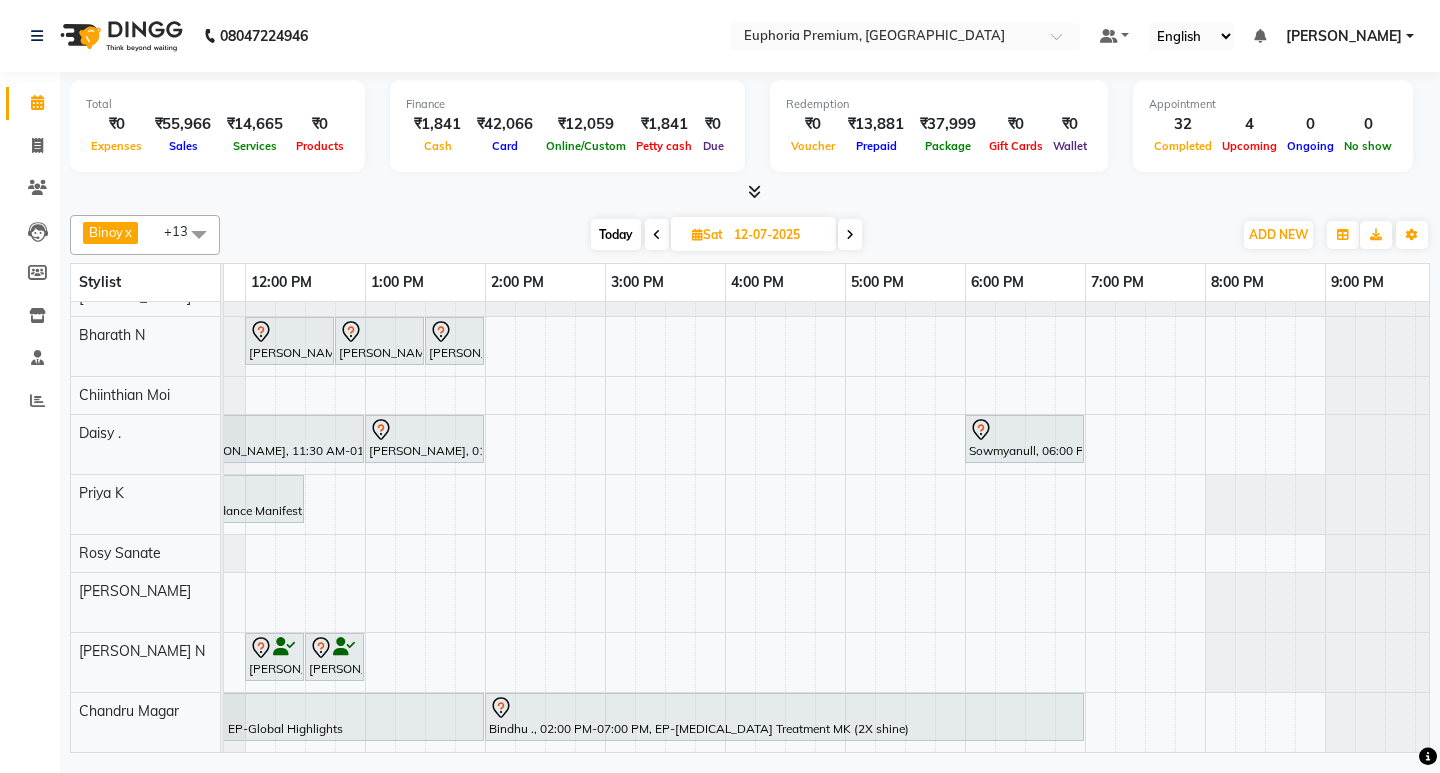 click on "Today" at bounding box center [616, 234] 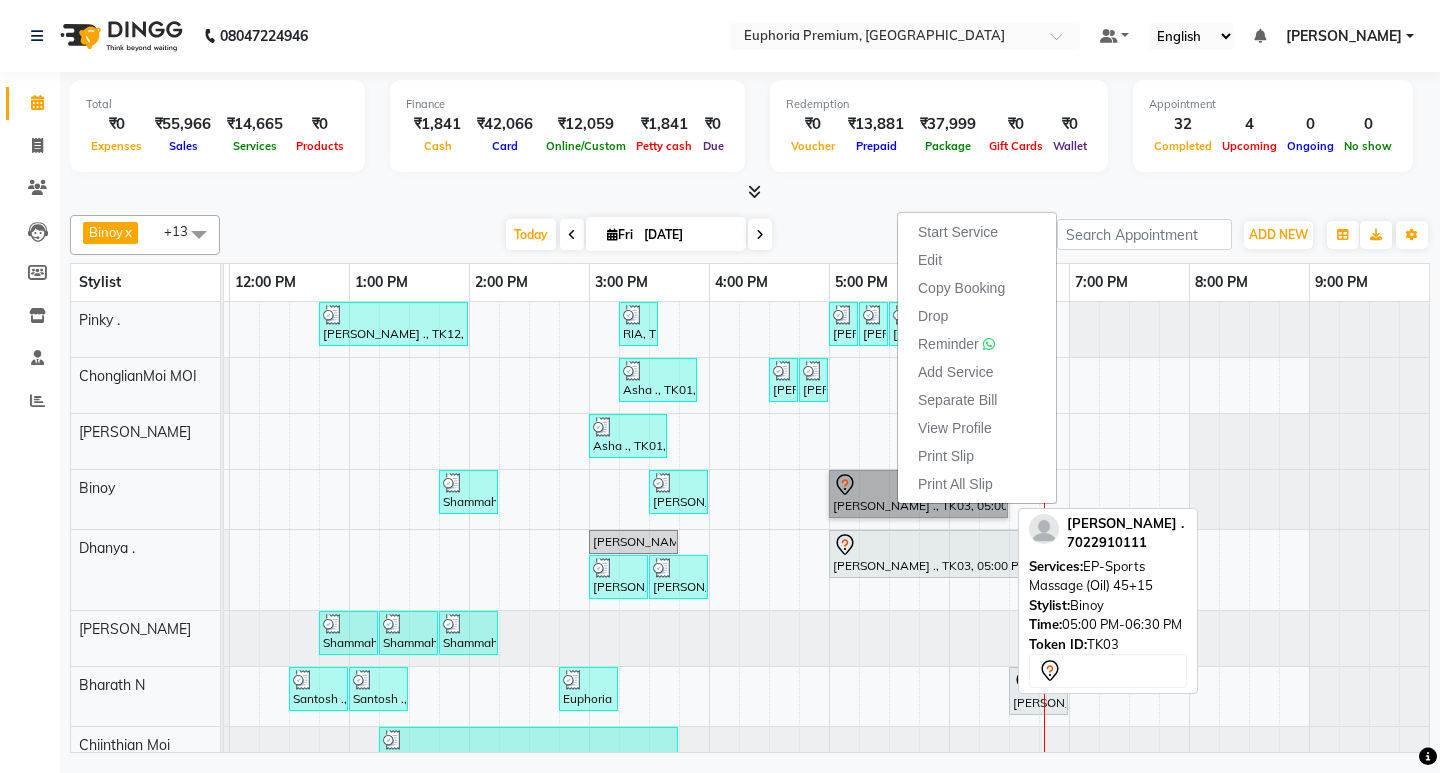 click on "[PERSON_NAME] ., TK03, 05:00 PM-06:30 PM, EP-Sports Massage (Oil) 45+15" at bounding box center [918, 494] 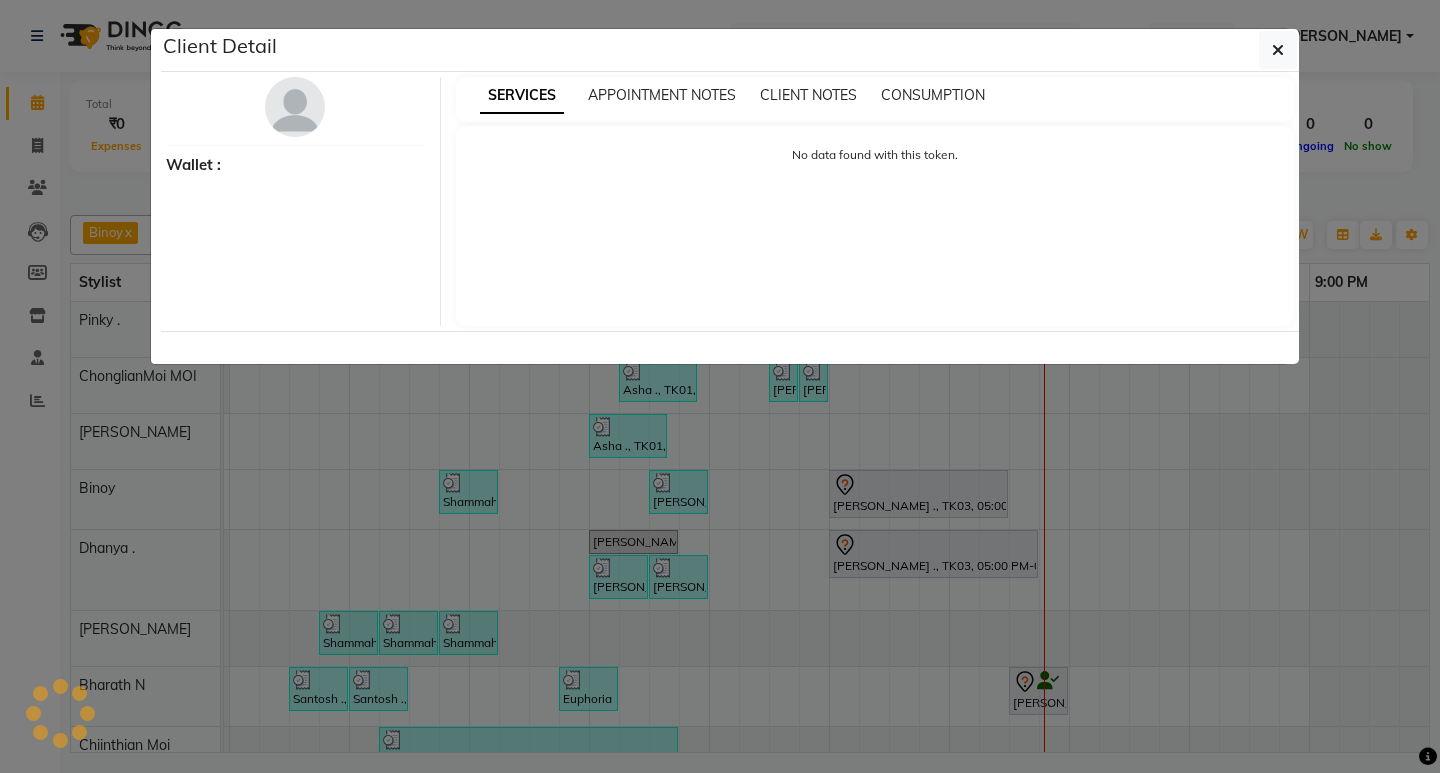 select on "7" 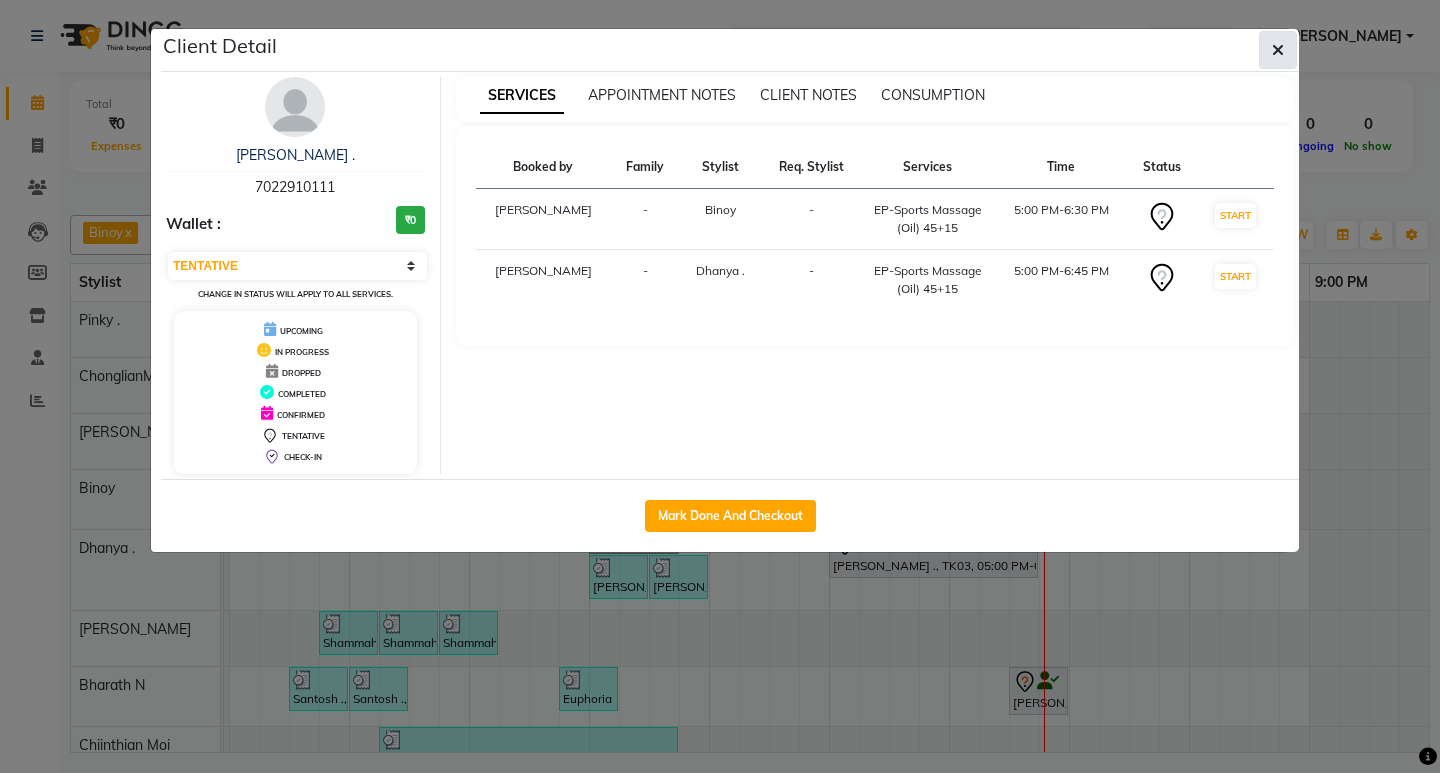 click 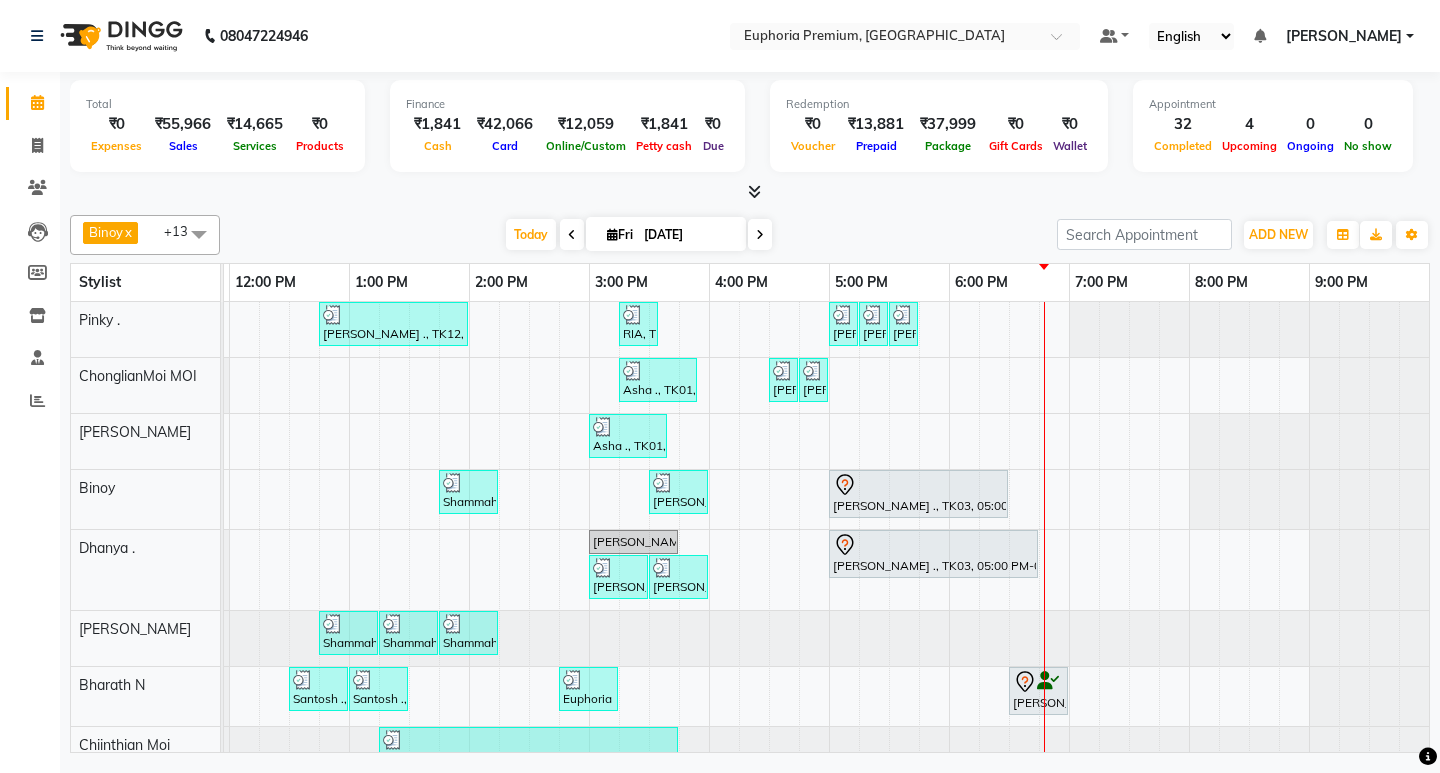 click on "[DATE]" at bounding box center [688, 235] 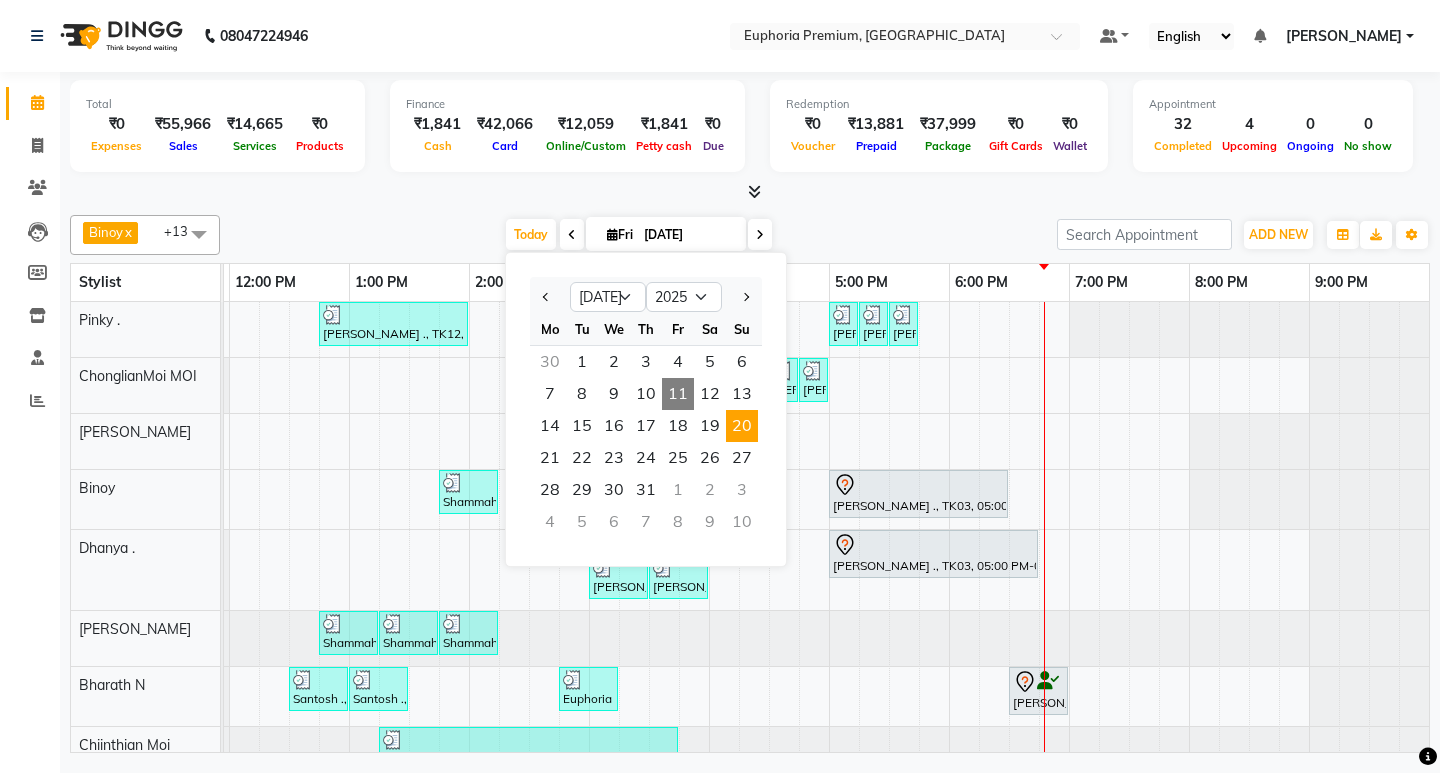 click on "20" at bounding box center (742, 426) 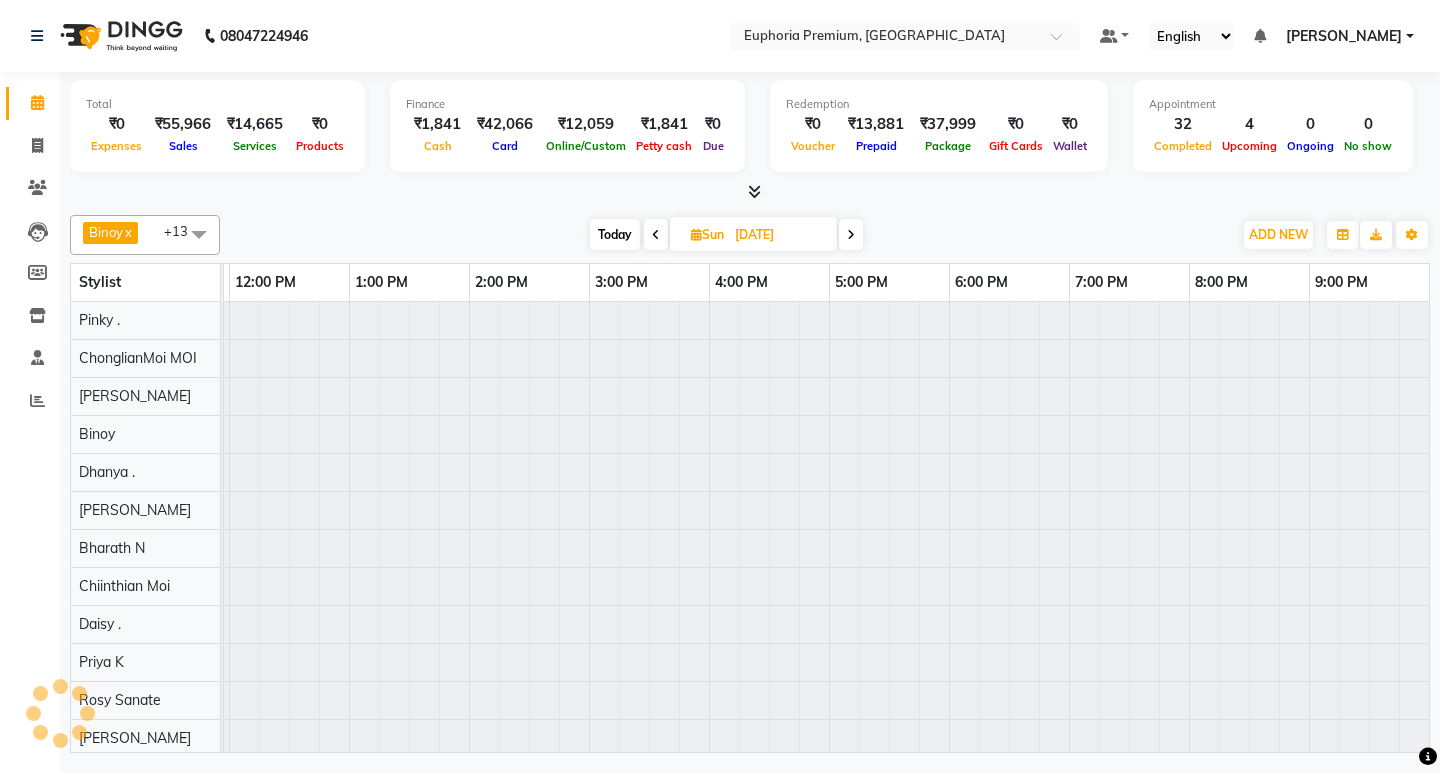 scroll, scrollTop: 0, scrollLeft: 0, axis: both 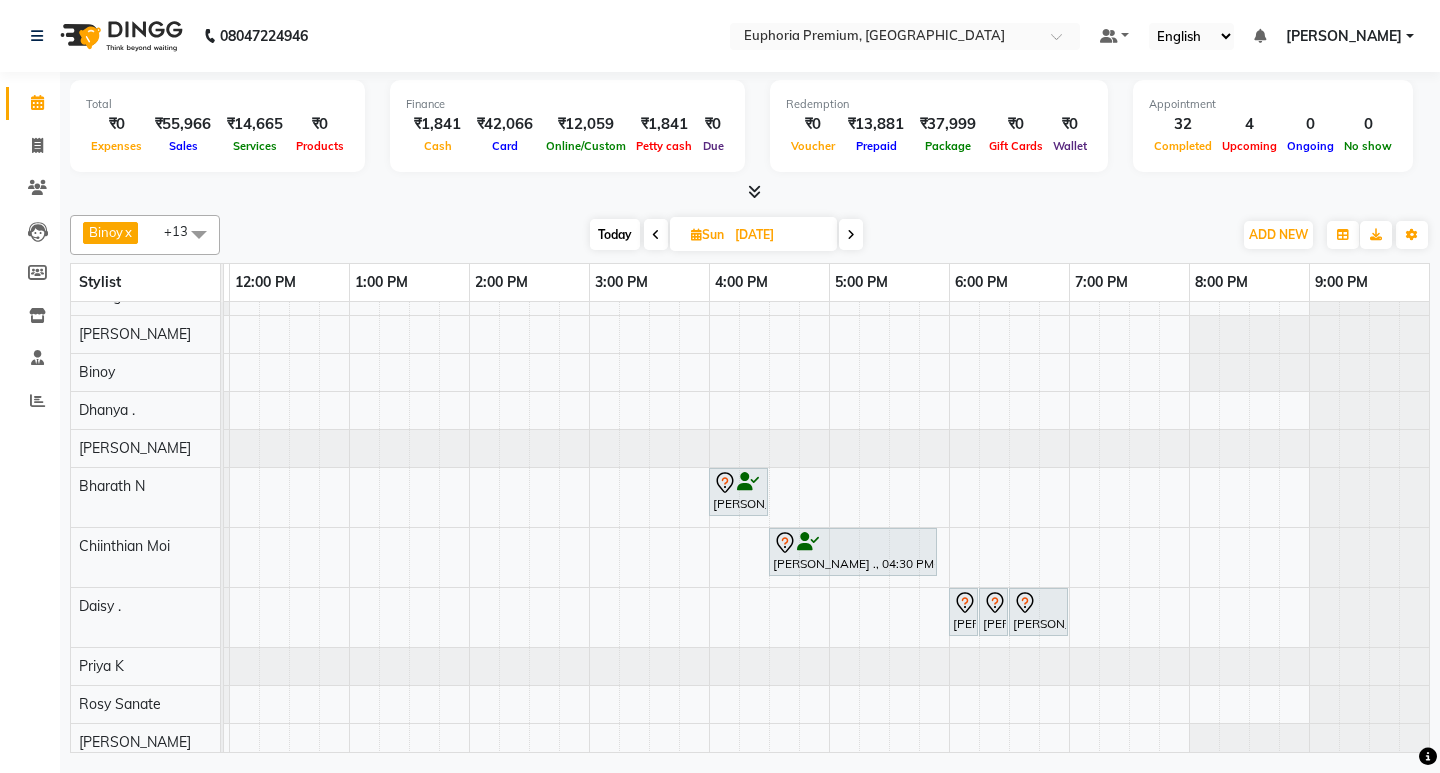 click on "[DATE]" at bounding box center (779, 235) 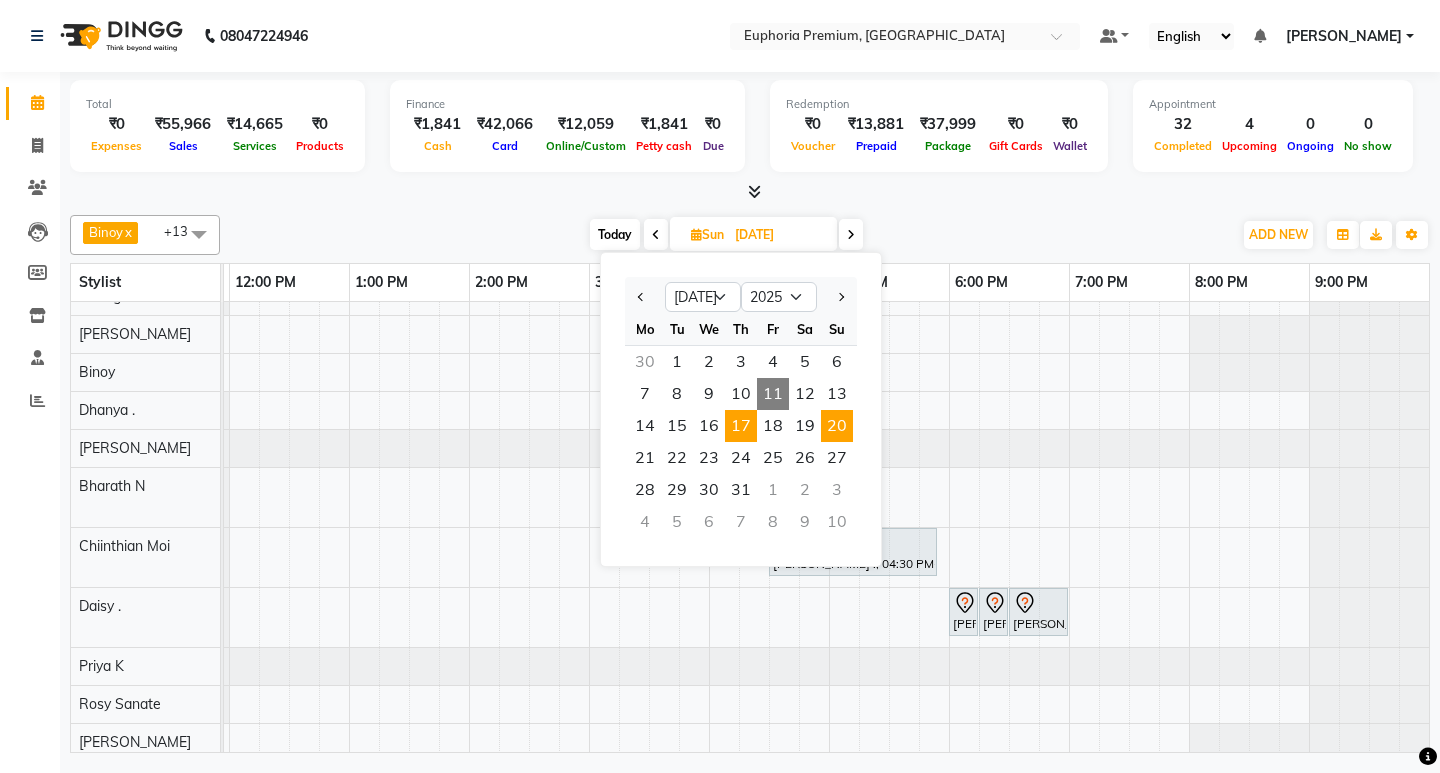 click on "17" at bounding box center [741, 426] 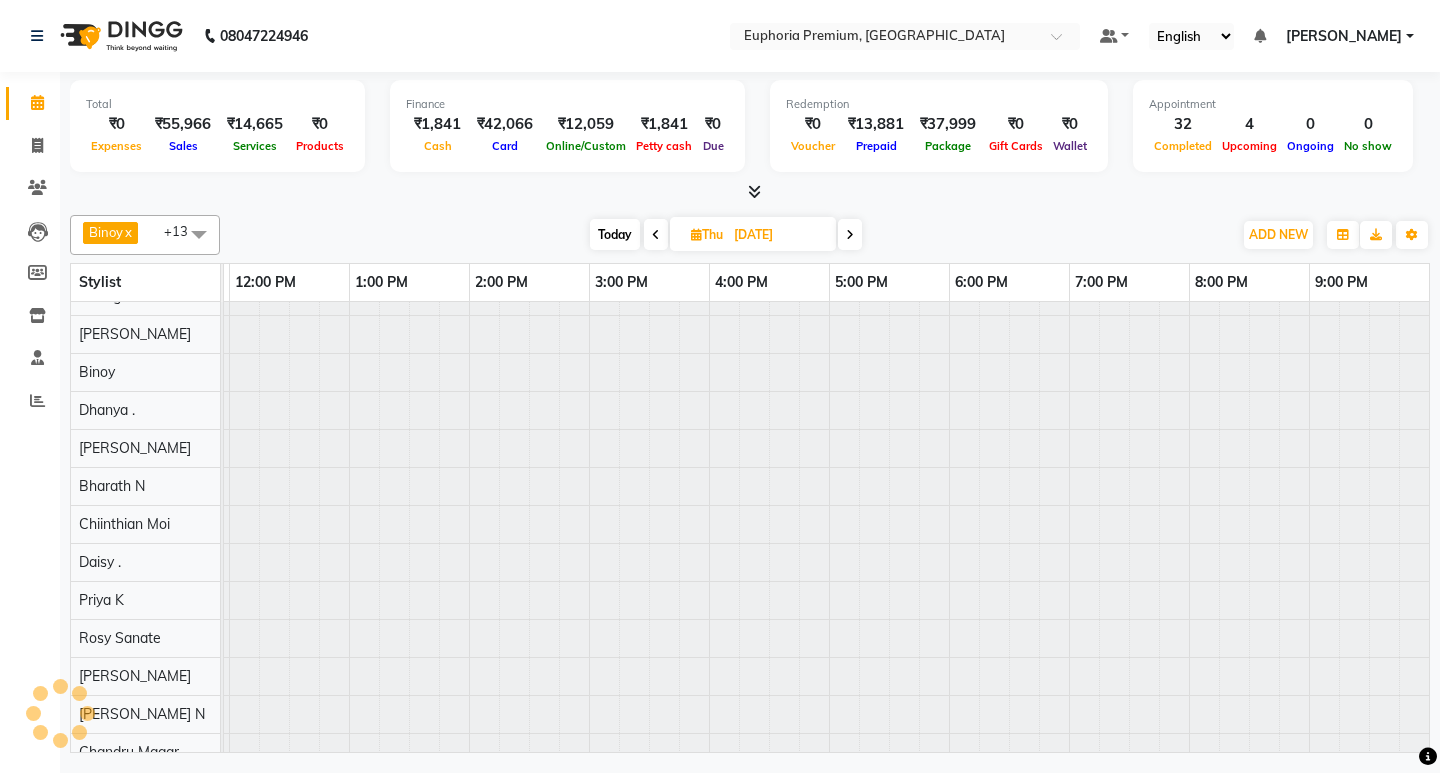 scroll, scrollTop: 0, scrollLeft: 0, axis: both 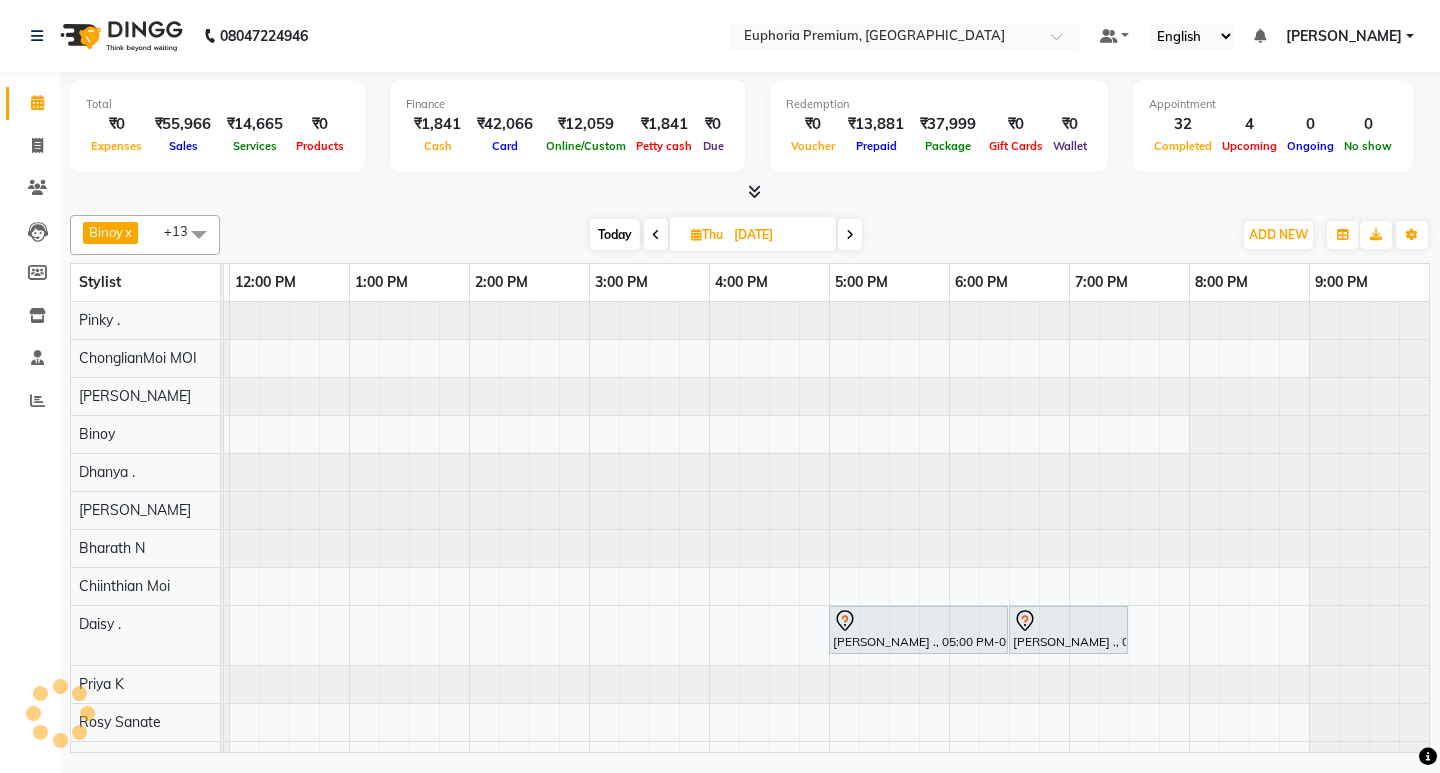 click on "[DATE]" at bounding box center (778, 235) 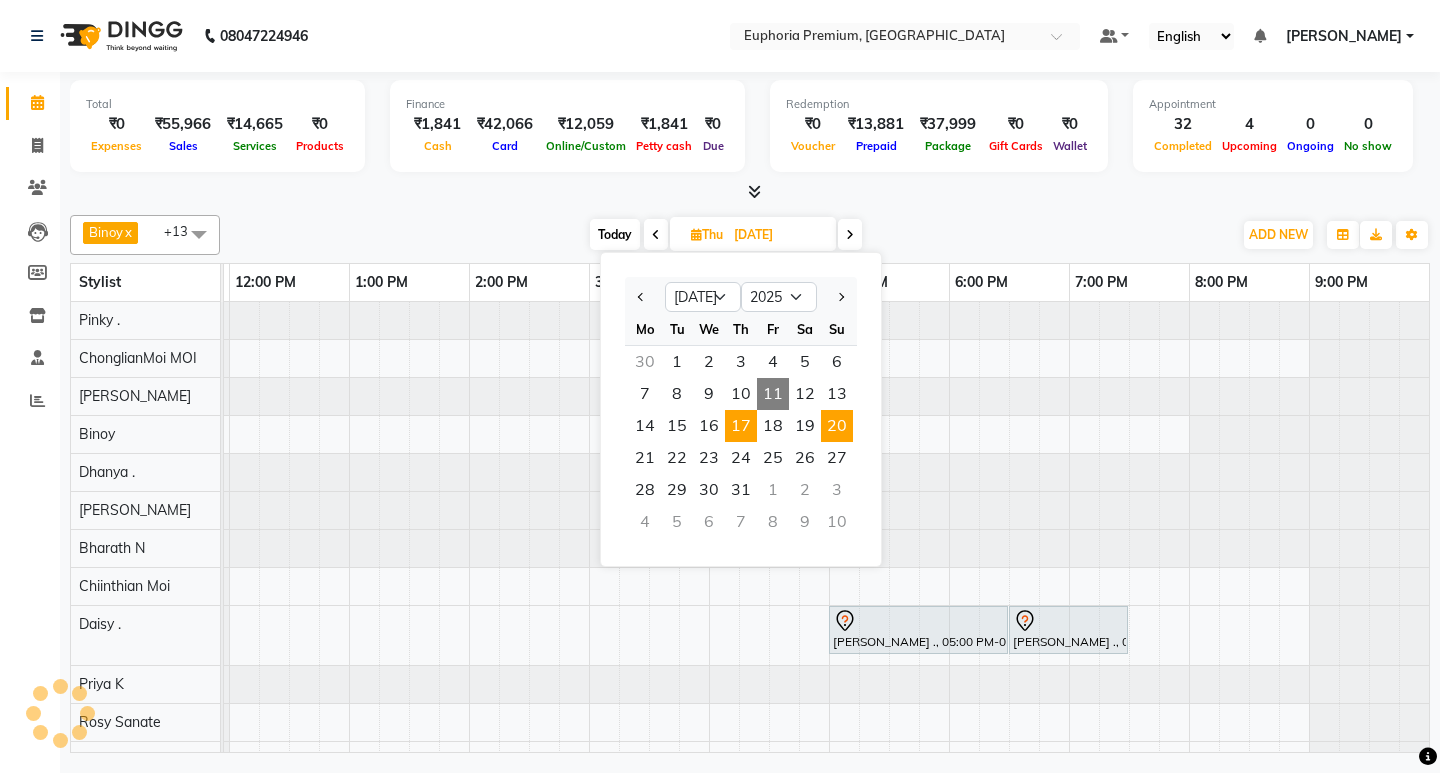 click on "20" at bounding box center [837, 426] 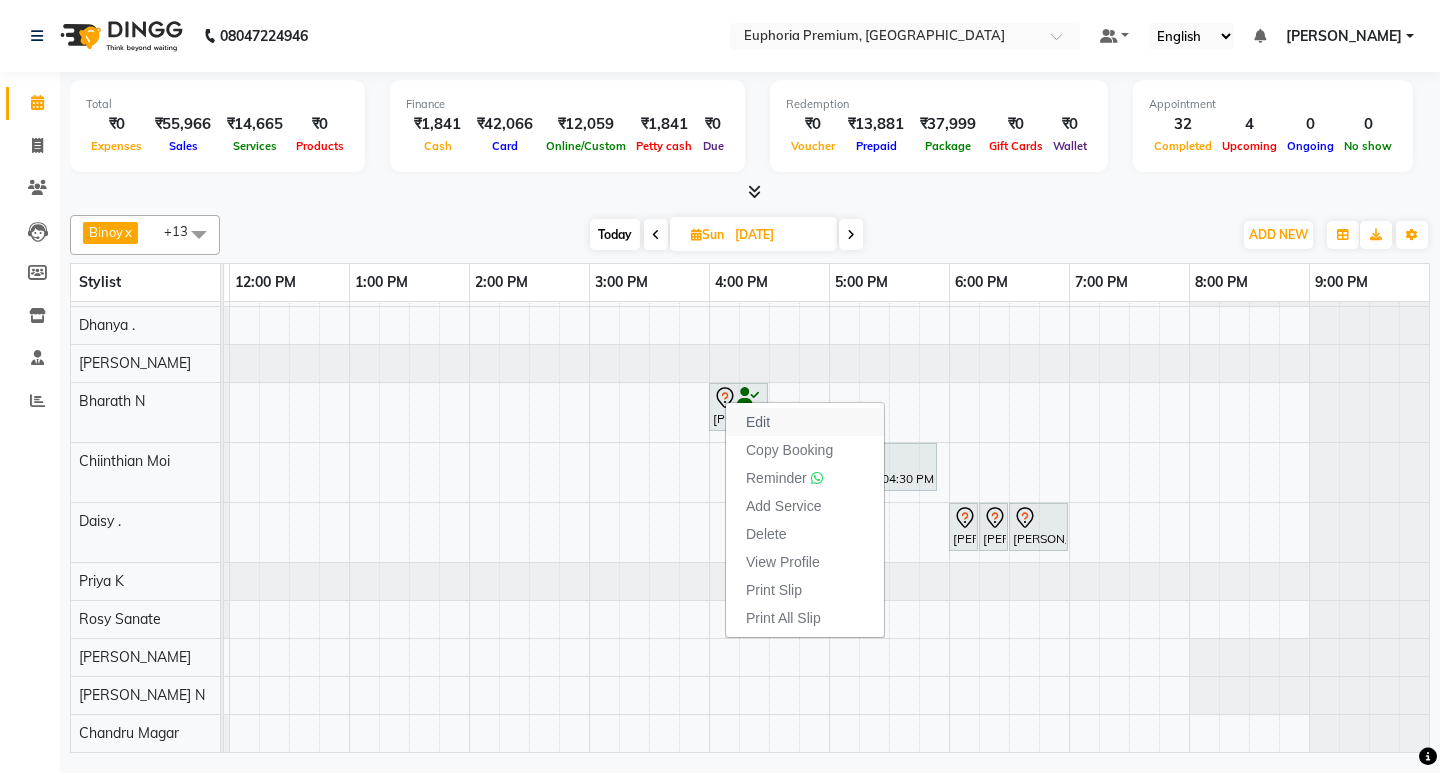 click on "Edit" at bounding box center (758, 422) 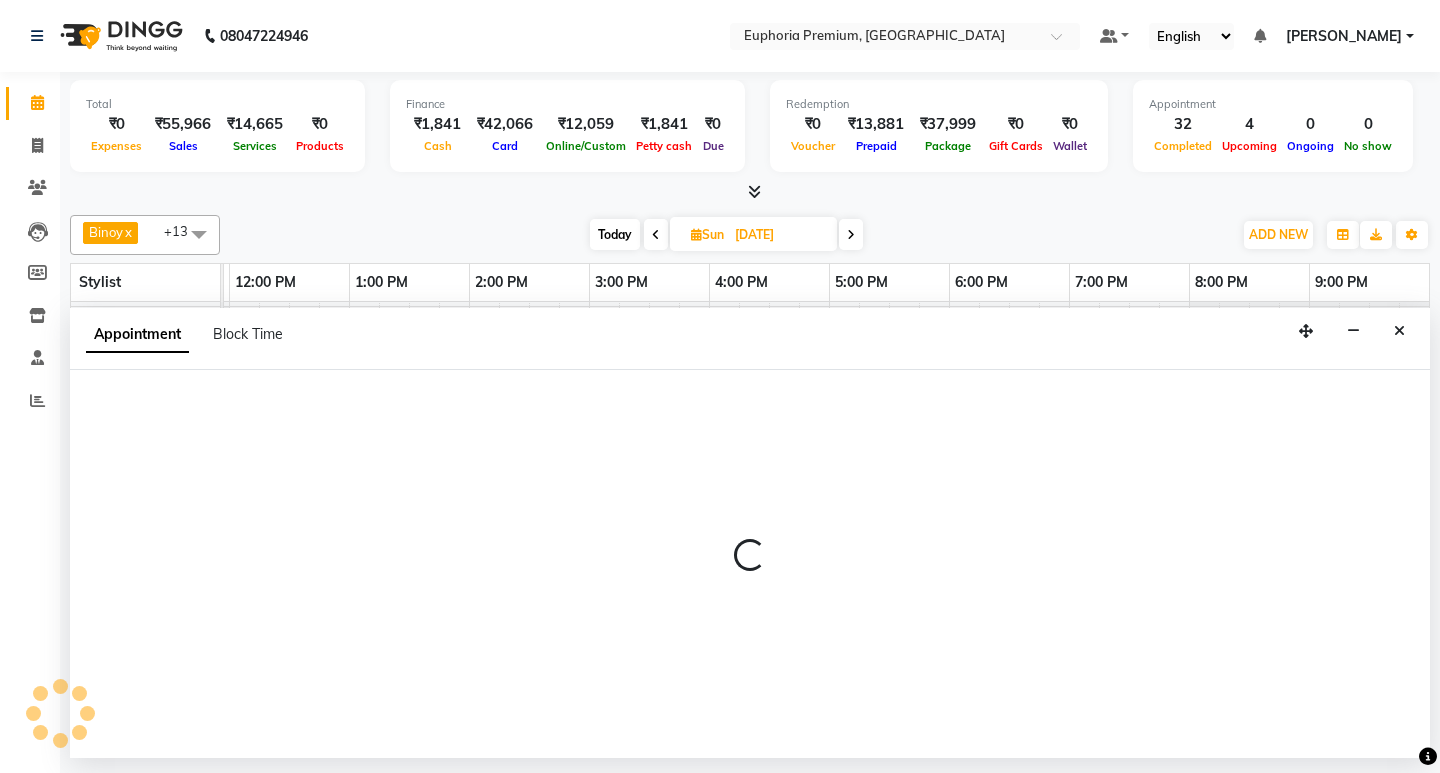 select on "tentative" 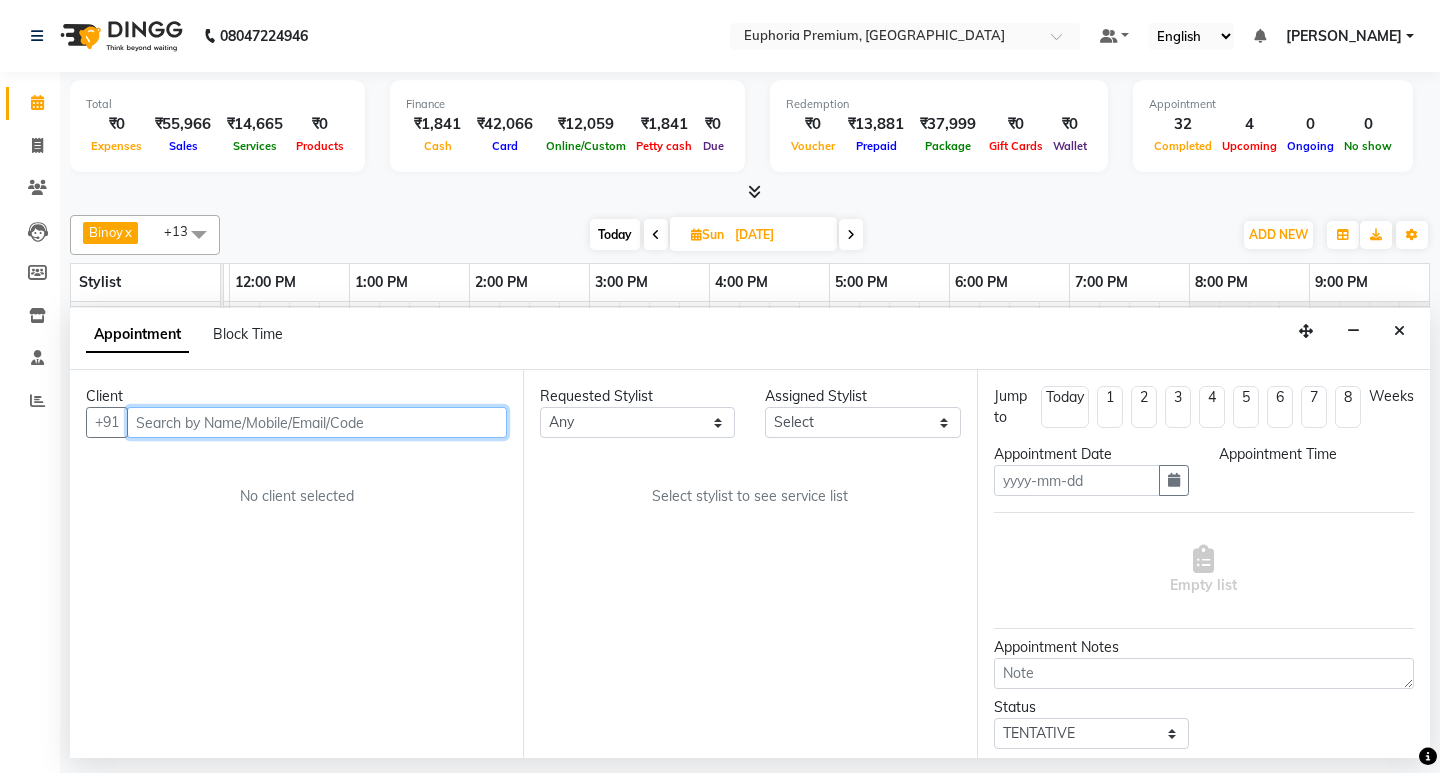 type on "[DATE]" 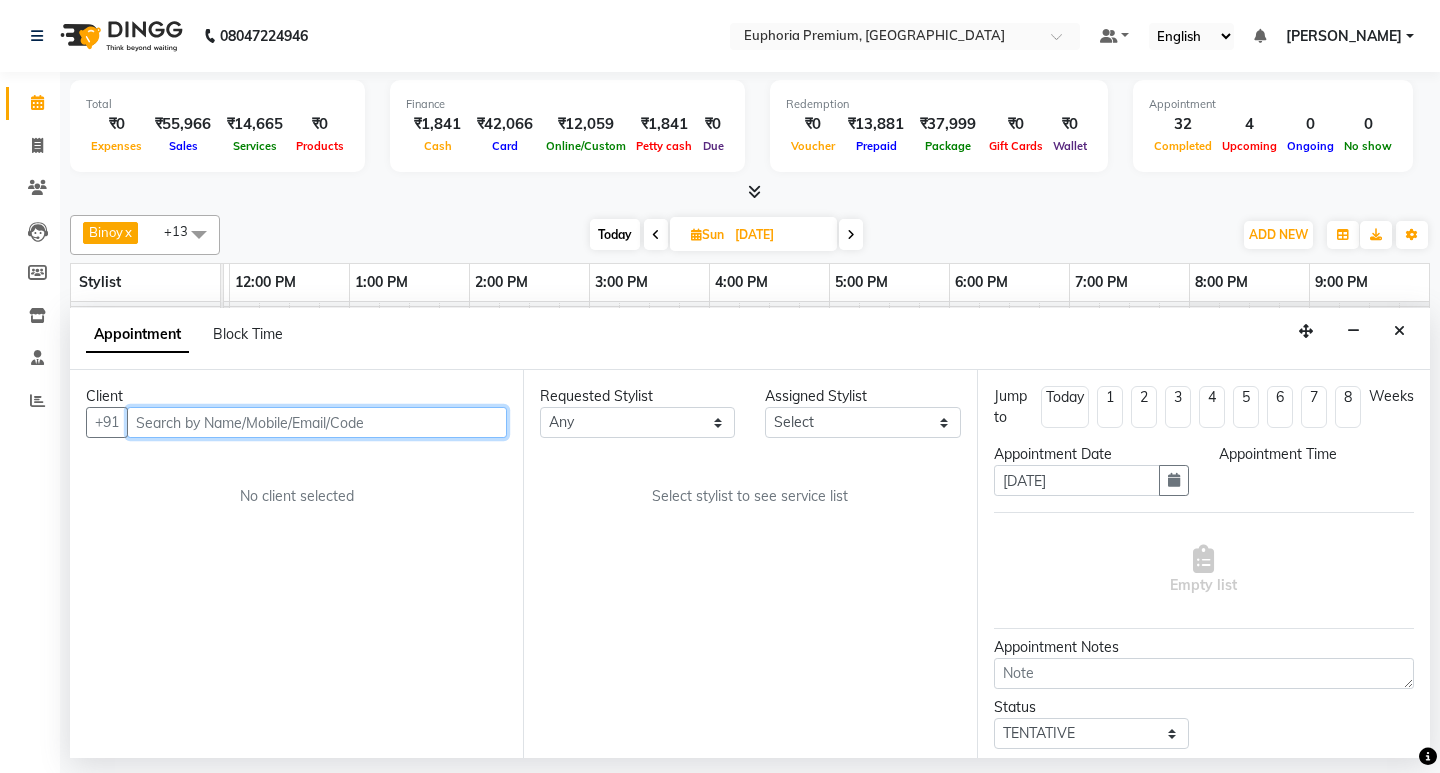 scroll, scrollTop: 0, scrollLeft: 475, axis: horizontal 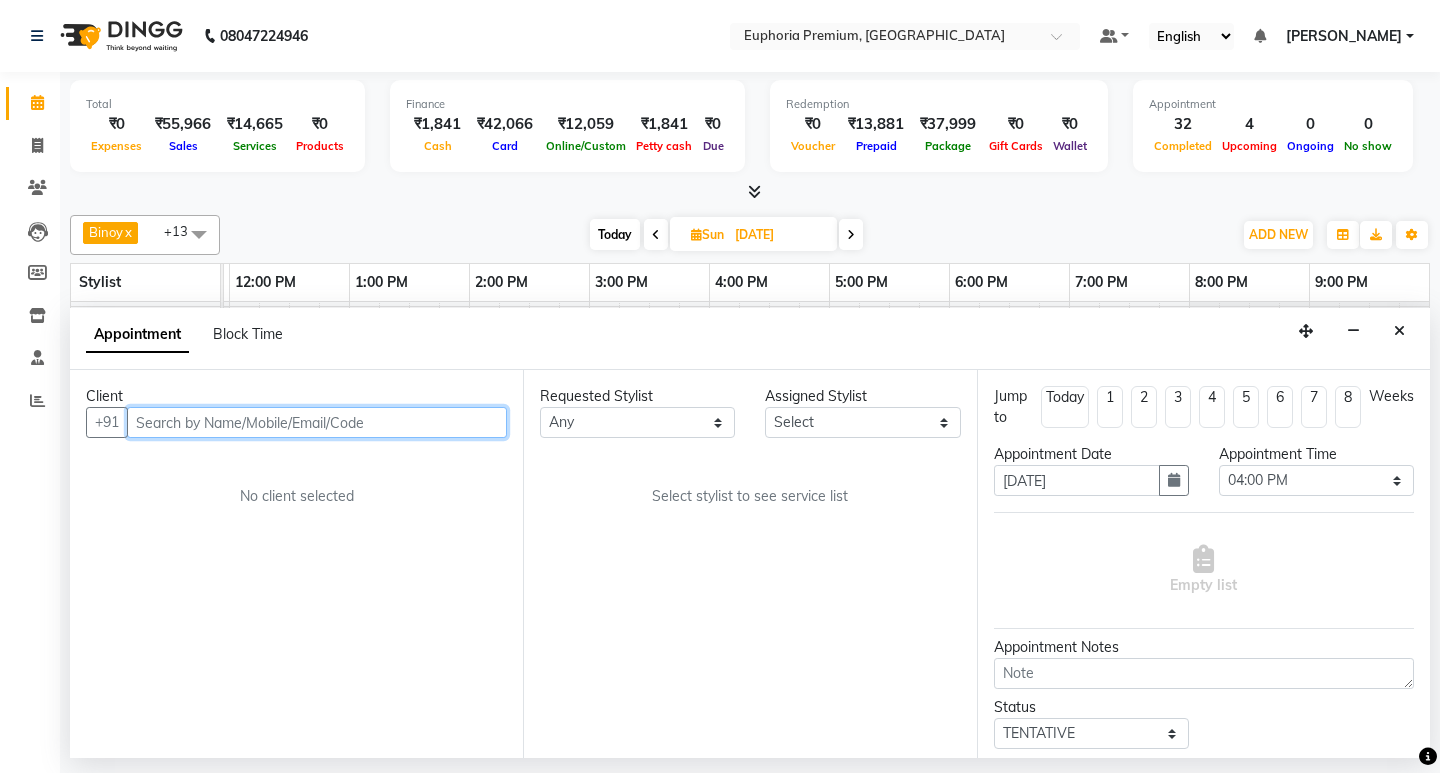 select on "71625" 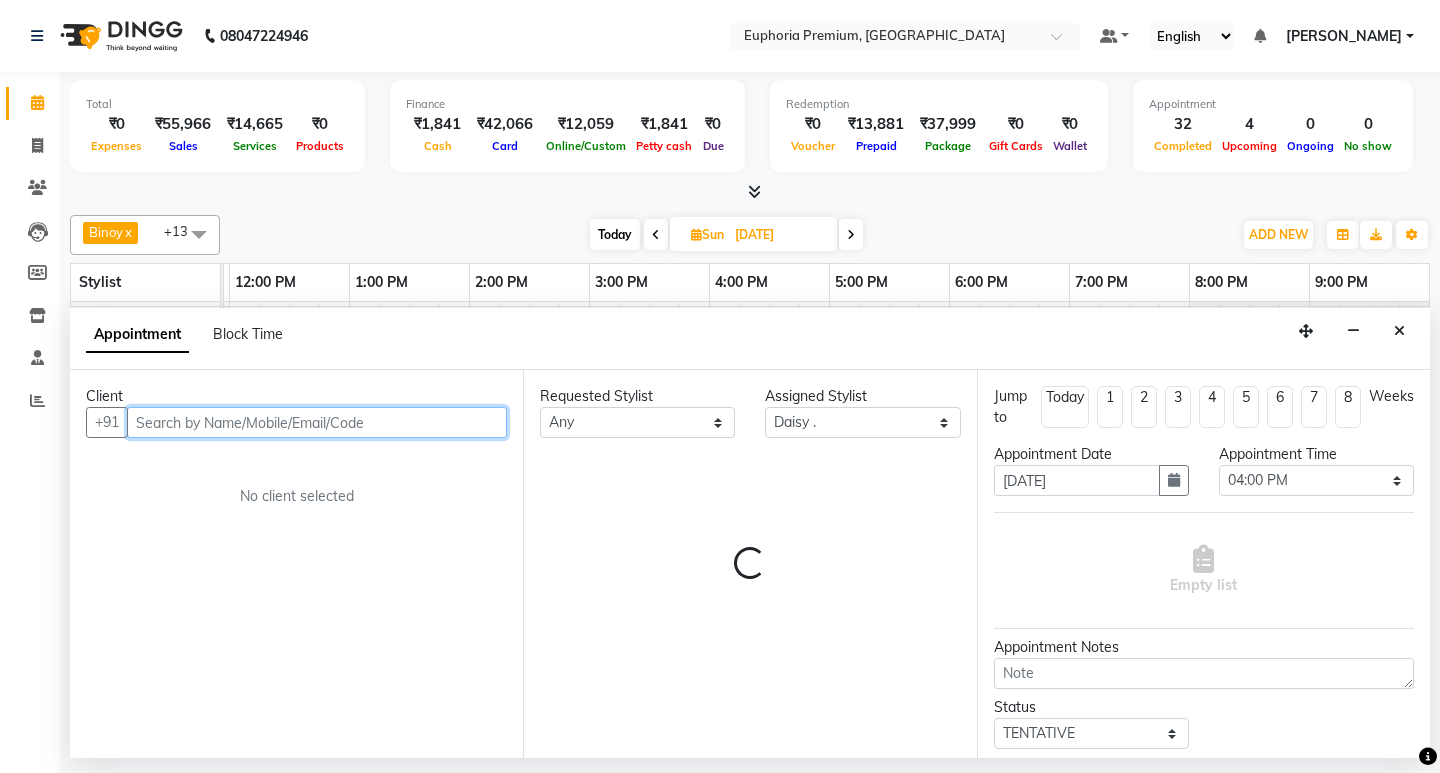 select on "4006" 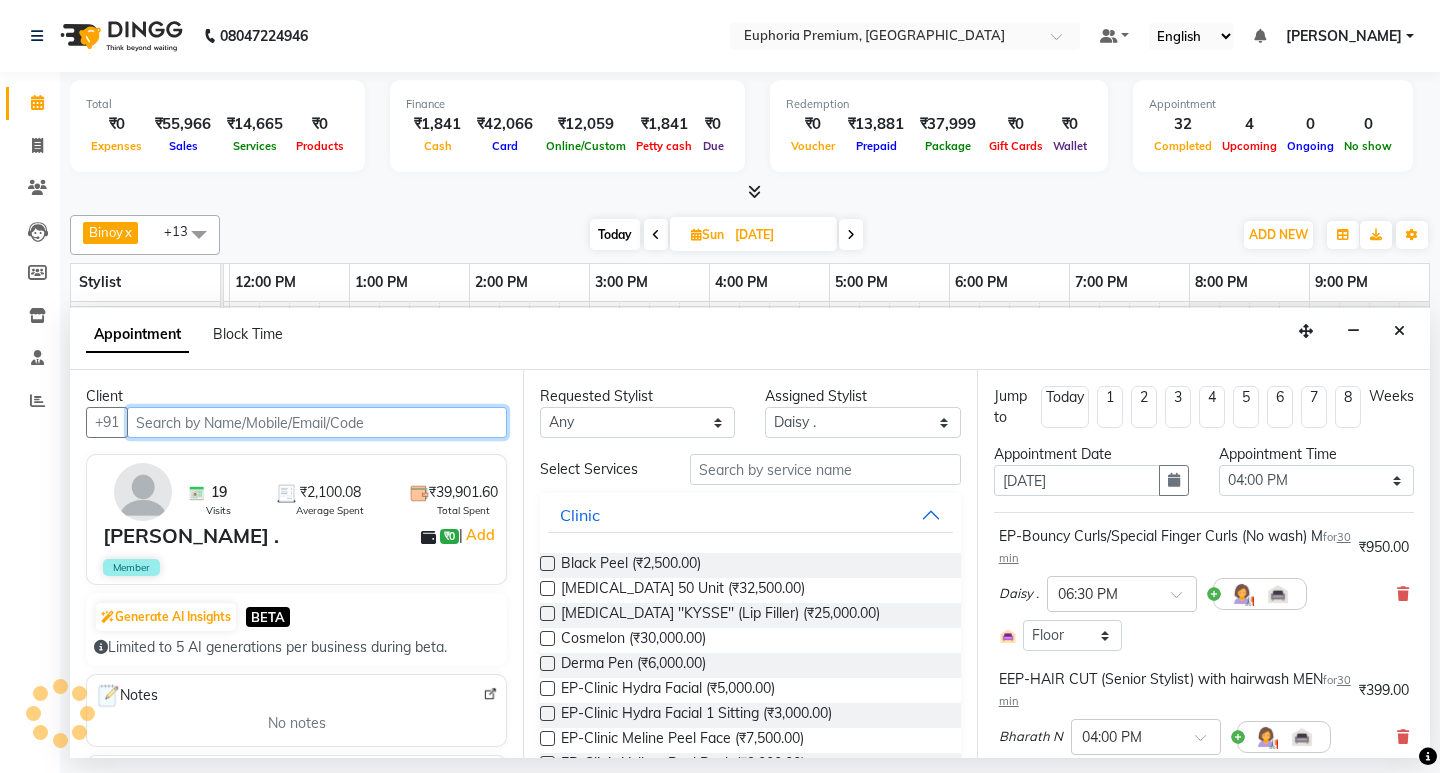 select on "4006" 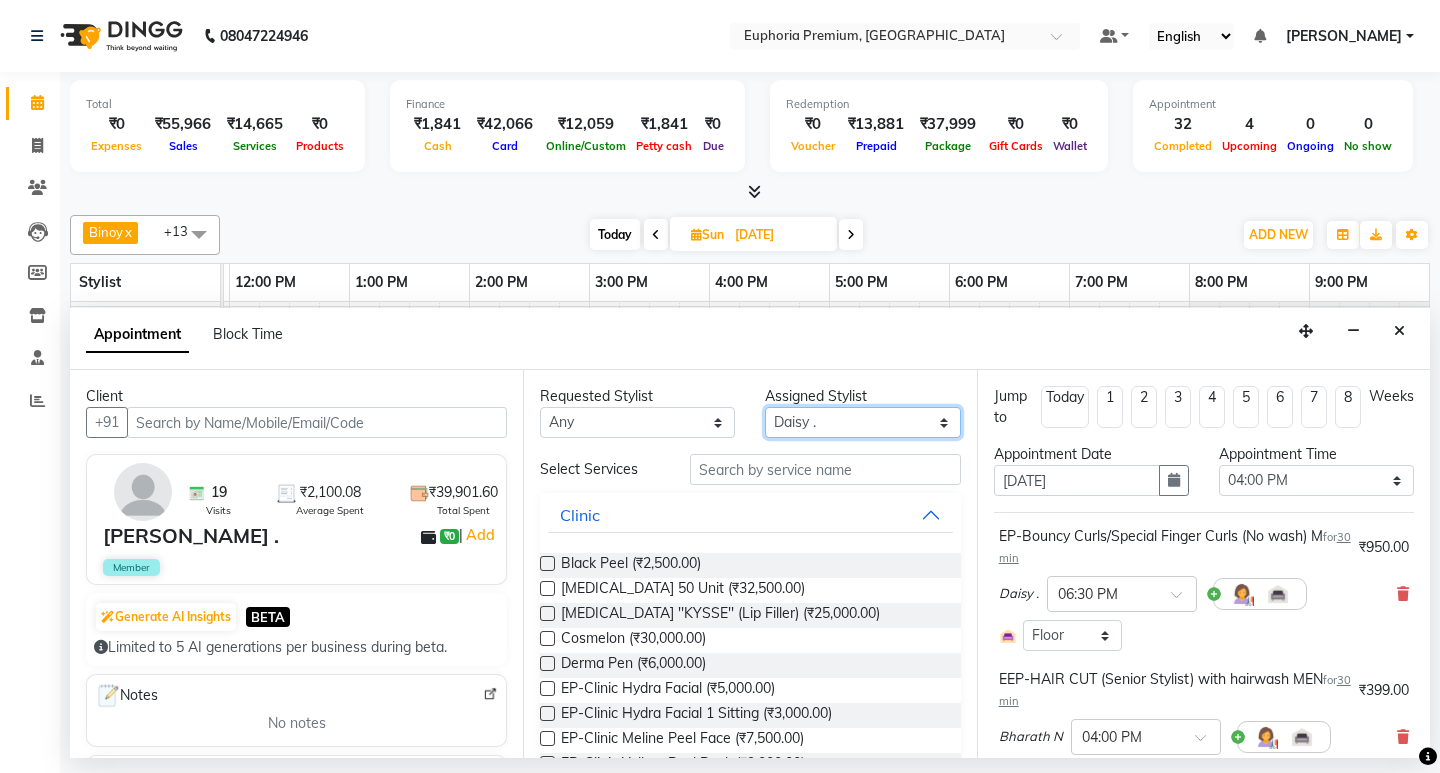click on "Select Babu V Bharath N [PERSON_NAME] [PERSON_NAME] N  Chiinthian [PERSON_NAME] MOI [PERSON_NAME] . [PERSON_NAME] . [PERSON_NAME] [PERSON_NAME] K [PERSON_NAME] [PERSON_NAME] [MEDICAL_DATA] Pinky . Priya  K Rosy Sanate [PERSON_NAME] [PERSON_NAME] Shishi L [PERSON_NAME] M [PERSON_NAME]" at bounding box center (862, 422) 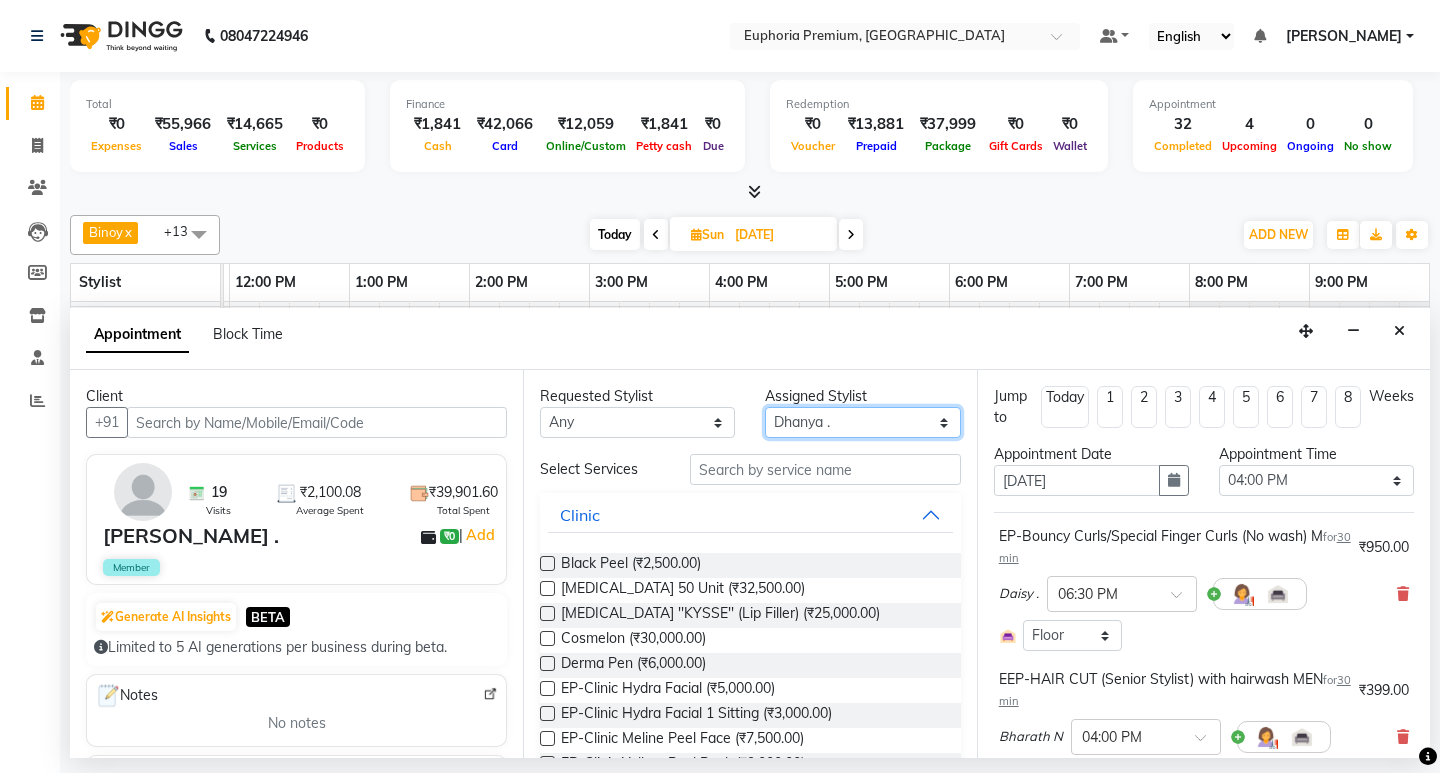click on "Select Babu V Bharath N [PERSON_NAME] [PERSON_NAME] N  Chiinthian [PERSON_NAME] MOI [PERSON_NAME] . [PERSON_NAME] . [PERSON_NAME] [PERSON_NAME] K [PERSON_NAME] [PERSON_NAME] [MEDICAL_DATA] Pinky . Priya  K Rosy Sanate [PERSON_NAME] [PERSON_NAME] Shishi L [PERSON_NAME] M [PERSON_NAME]" at bounding box center (862, 422) 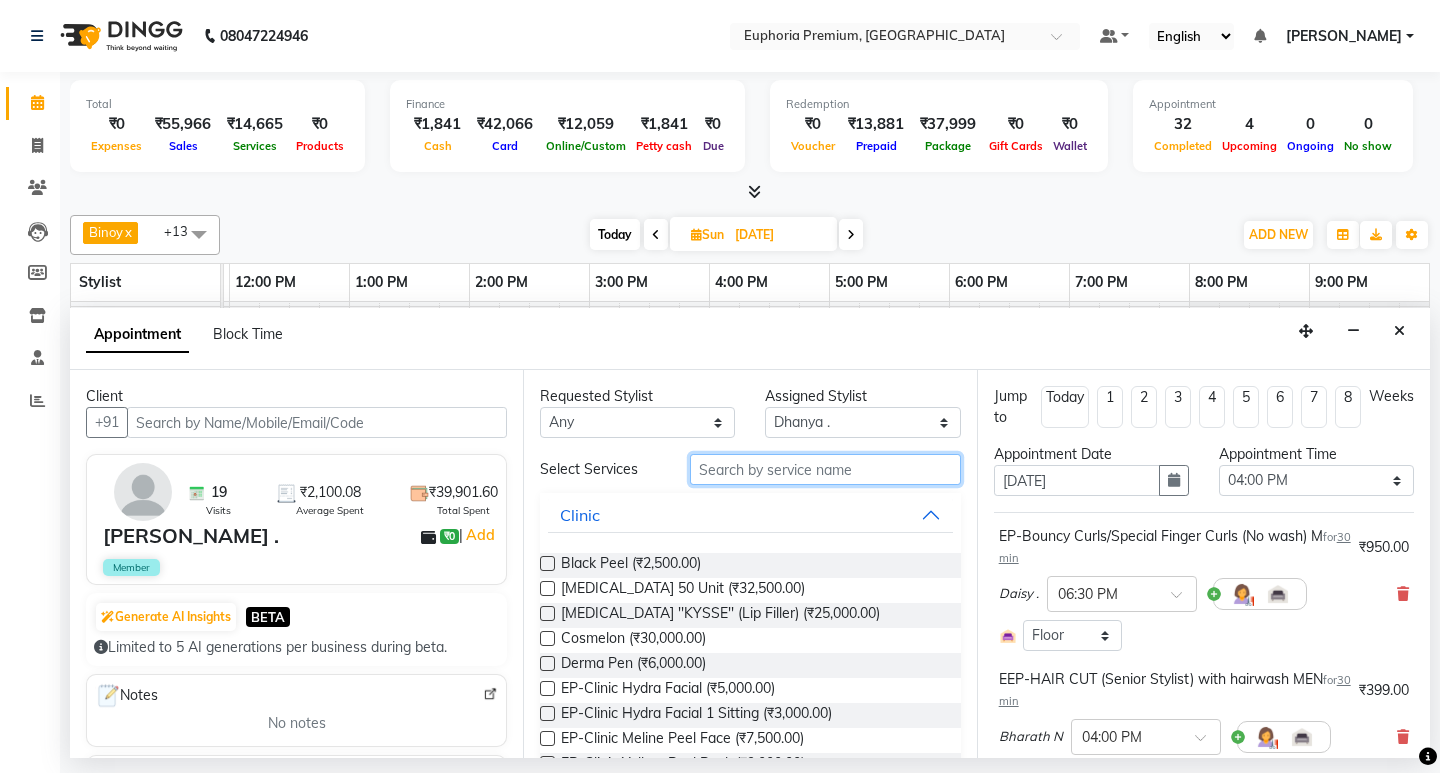 click at bounding box center (825, 469) 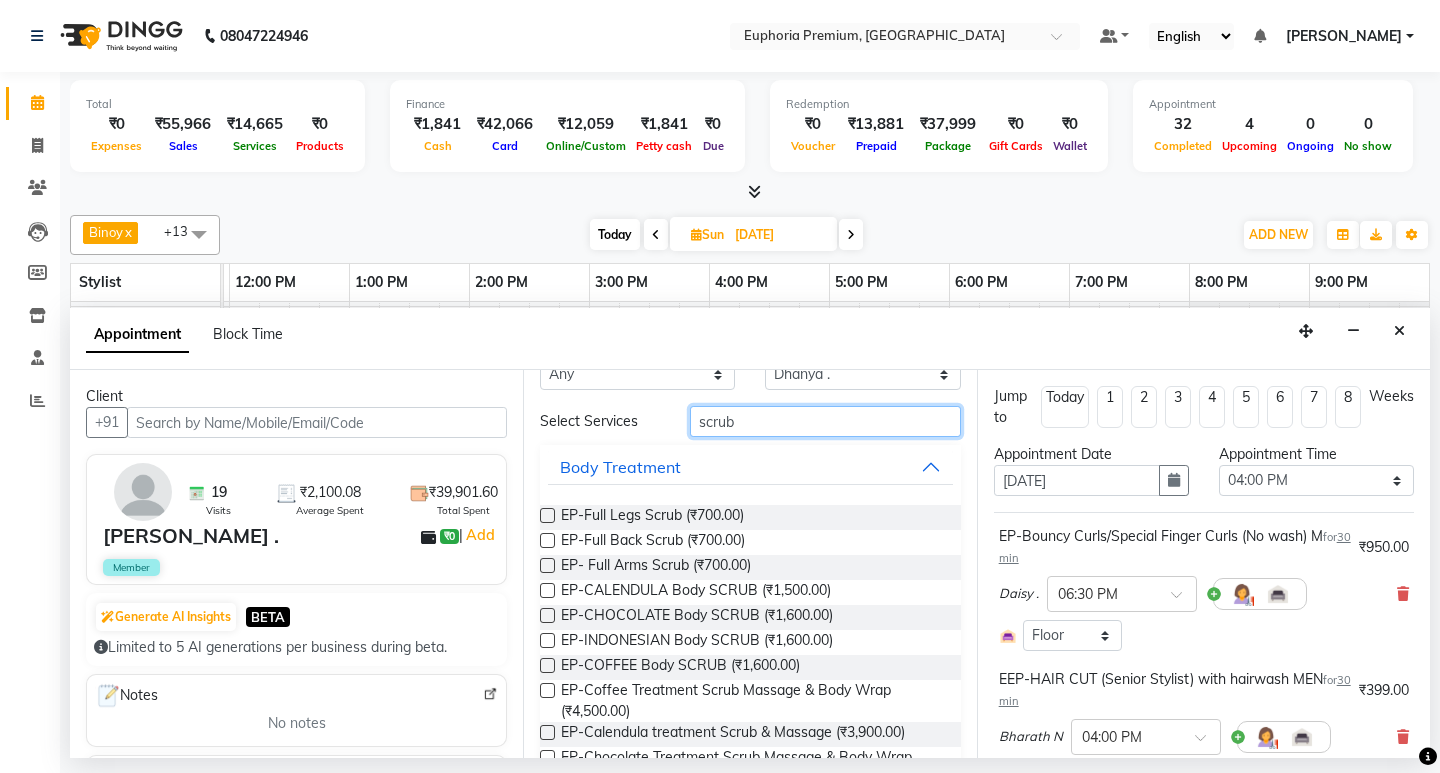 scroll, scrollTop: 0, scrollLeft: 0, axis: both 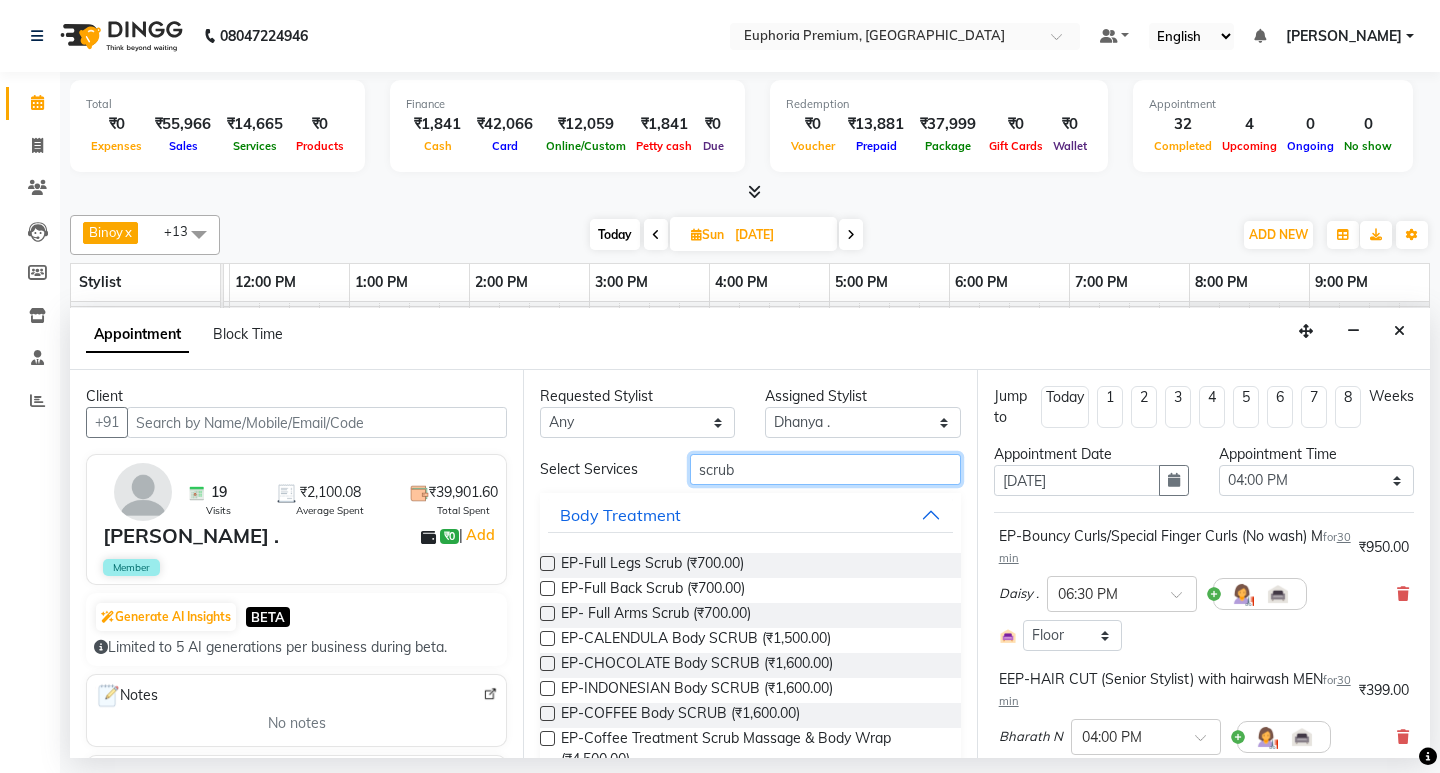 click on "scrub" at bounding box center [825, 469] 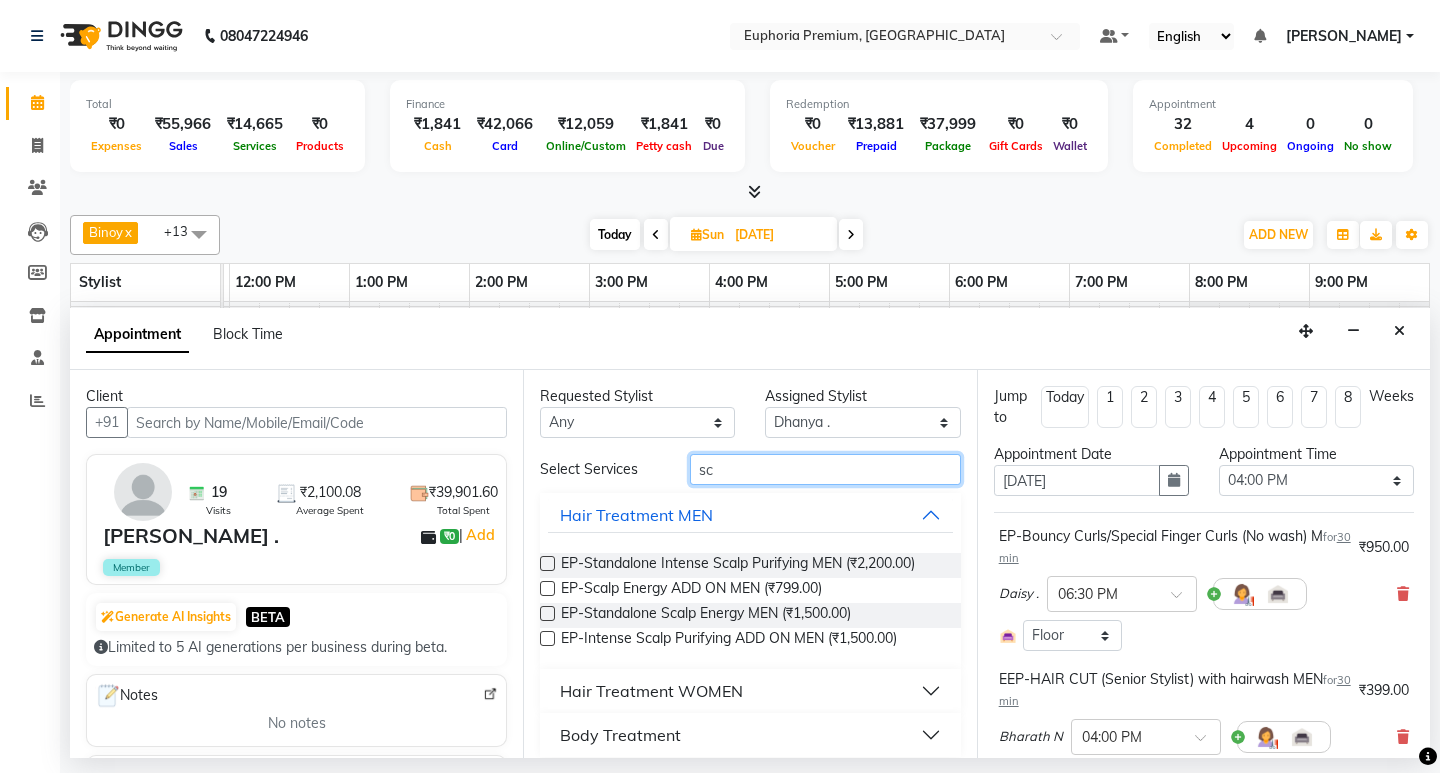 type on "s" 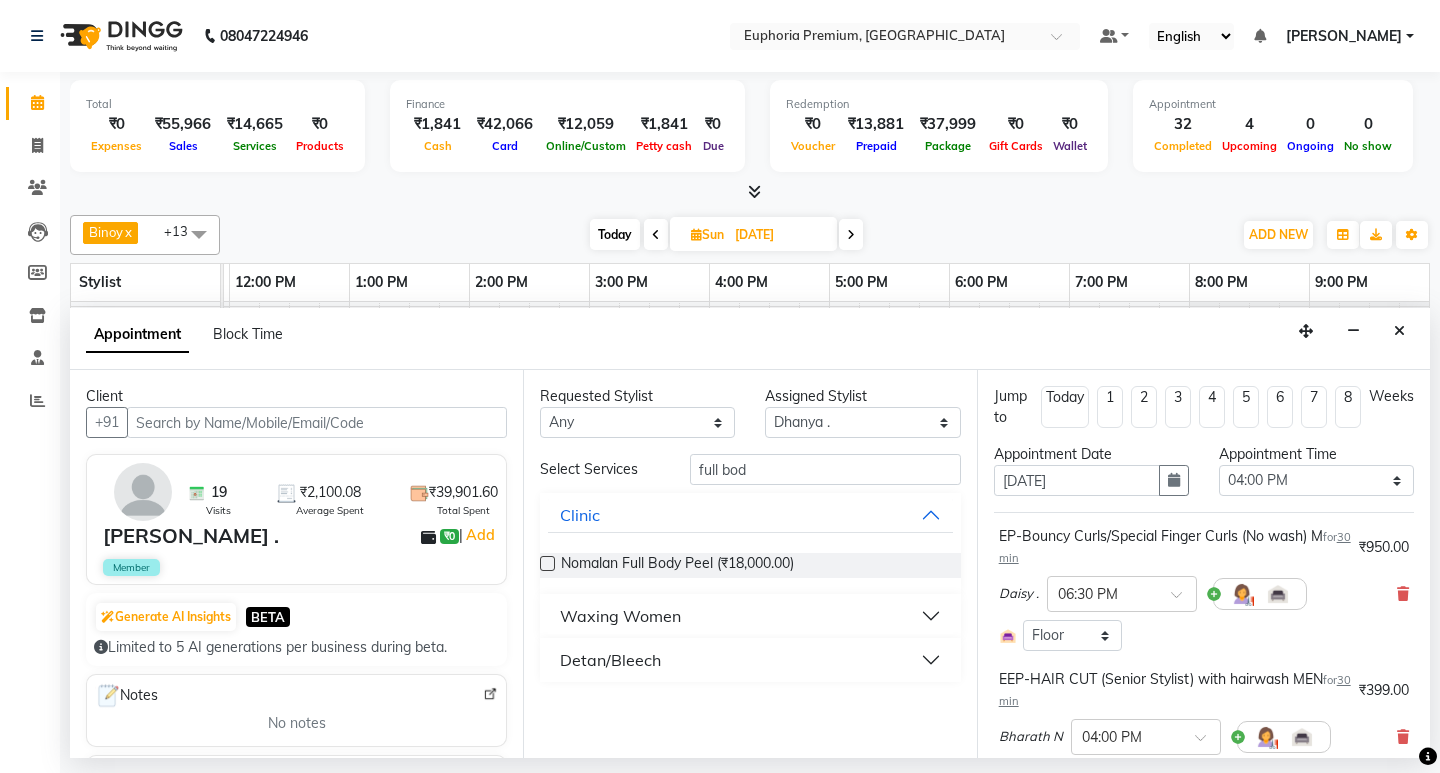 click on "Detan/Bleech" at bounding box center [750, 660] 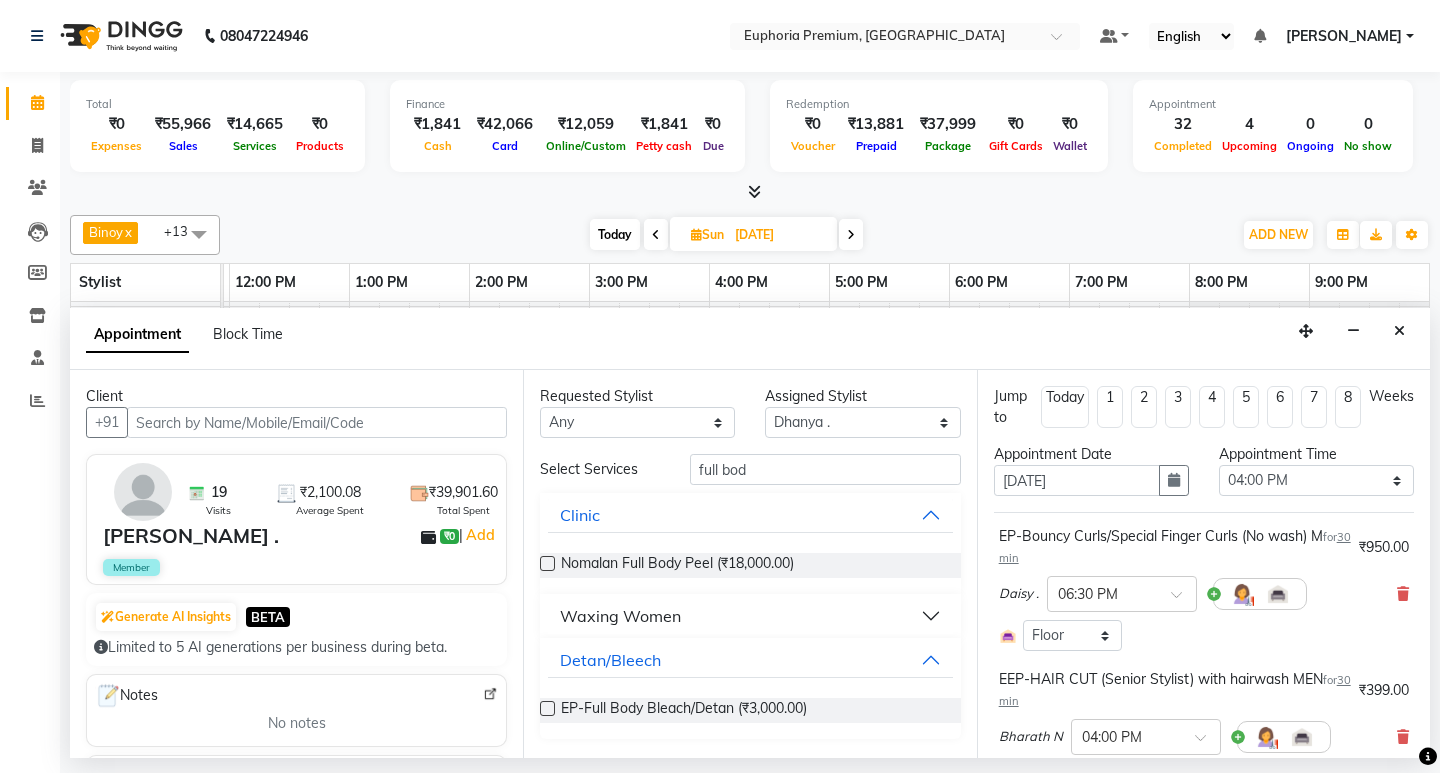 click on "Waxing Women" at bounding box center [620, 616] 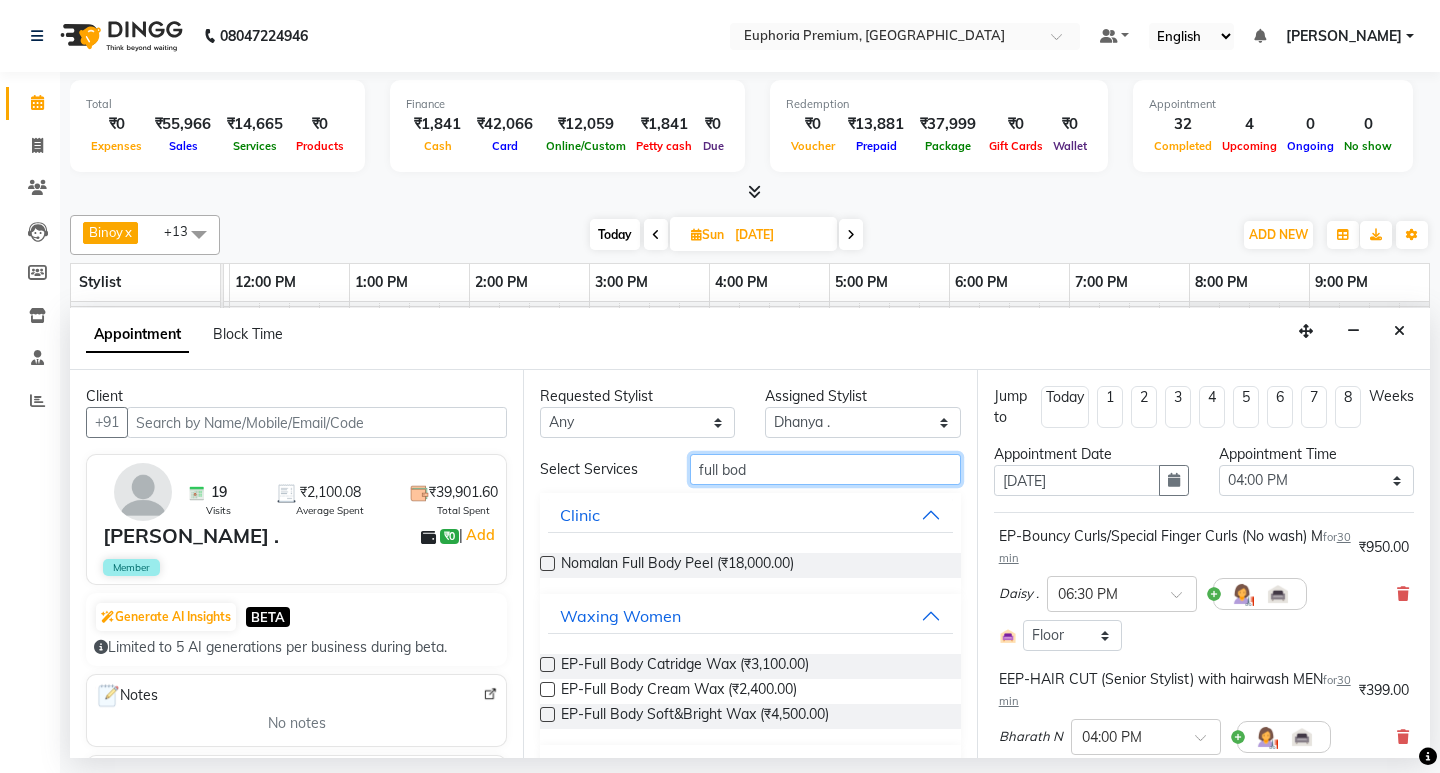 click on "full bod" at bounding box center [825, 469] 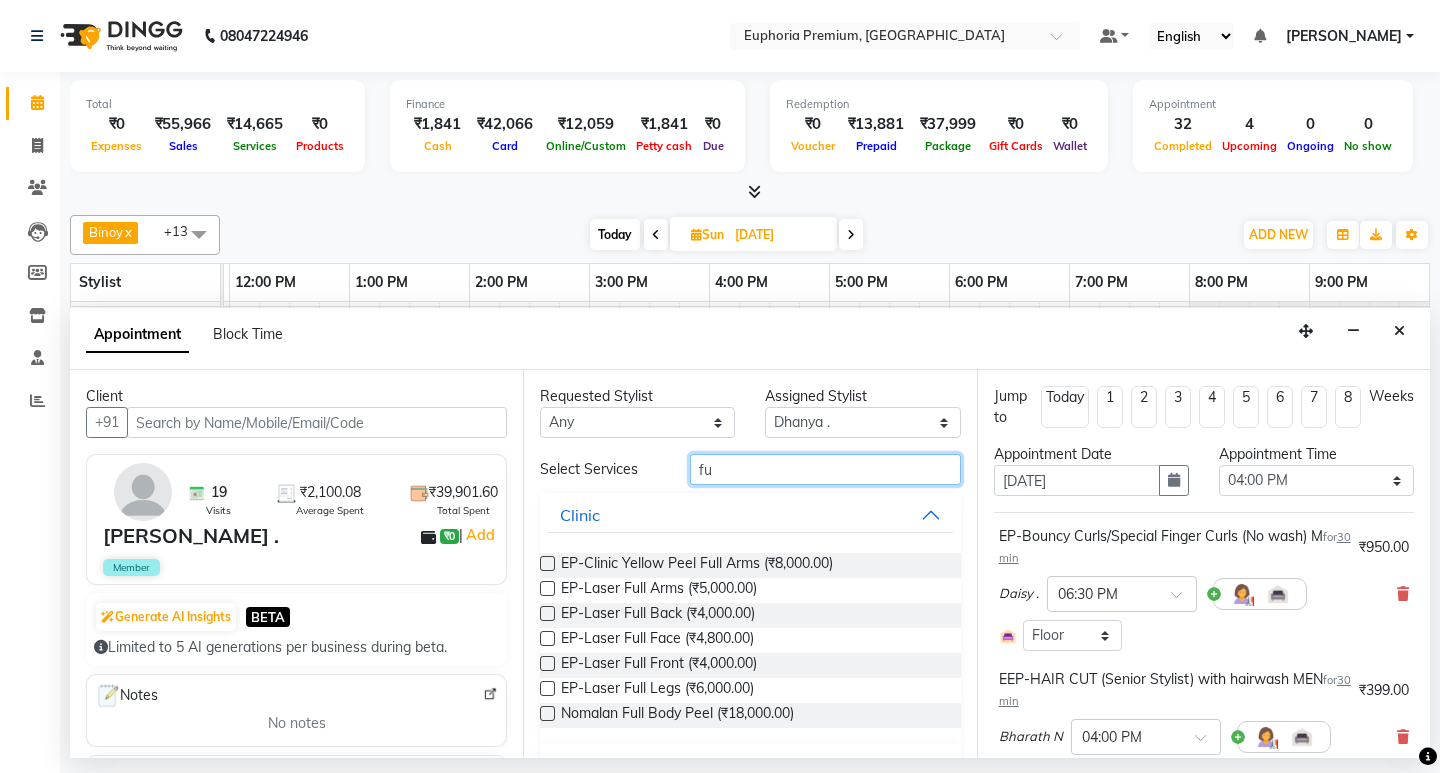 type on "f" 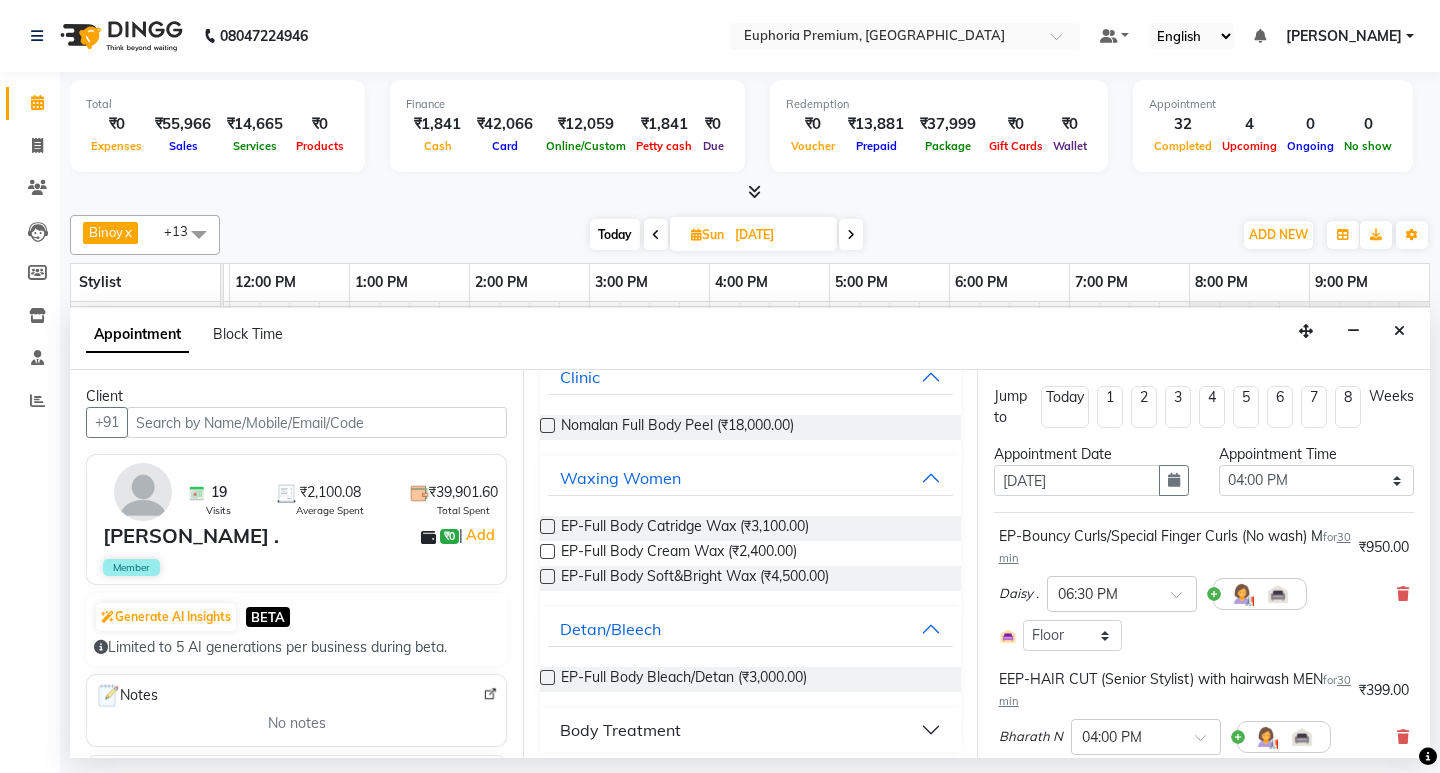 scroll, scrollTop: 148, scrollLeft: 0, axis: vertical 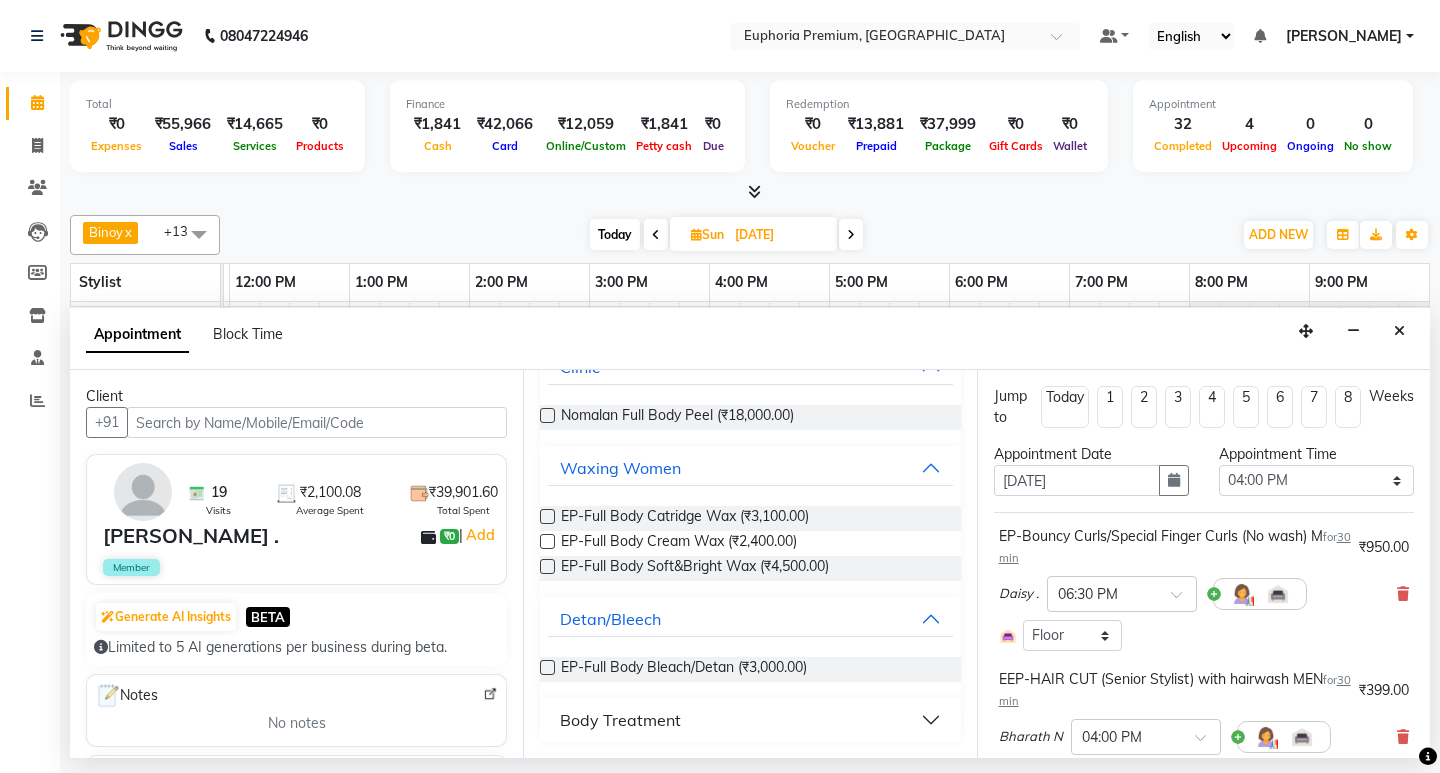 type on "body" 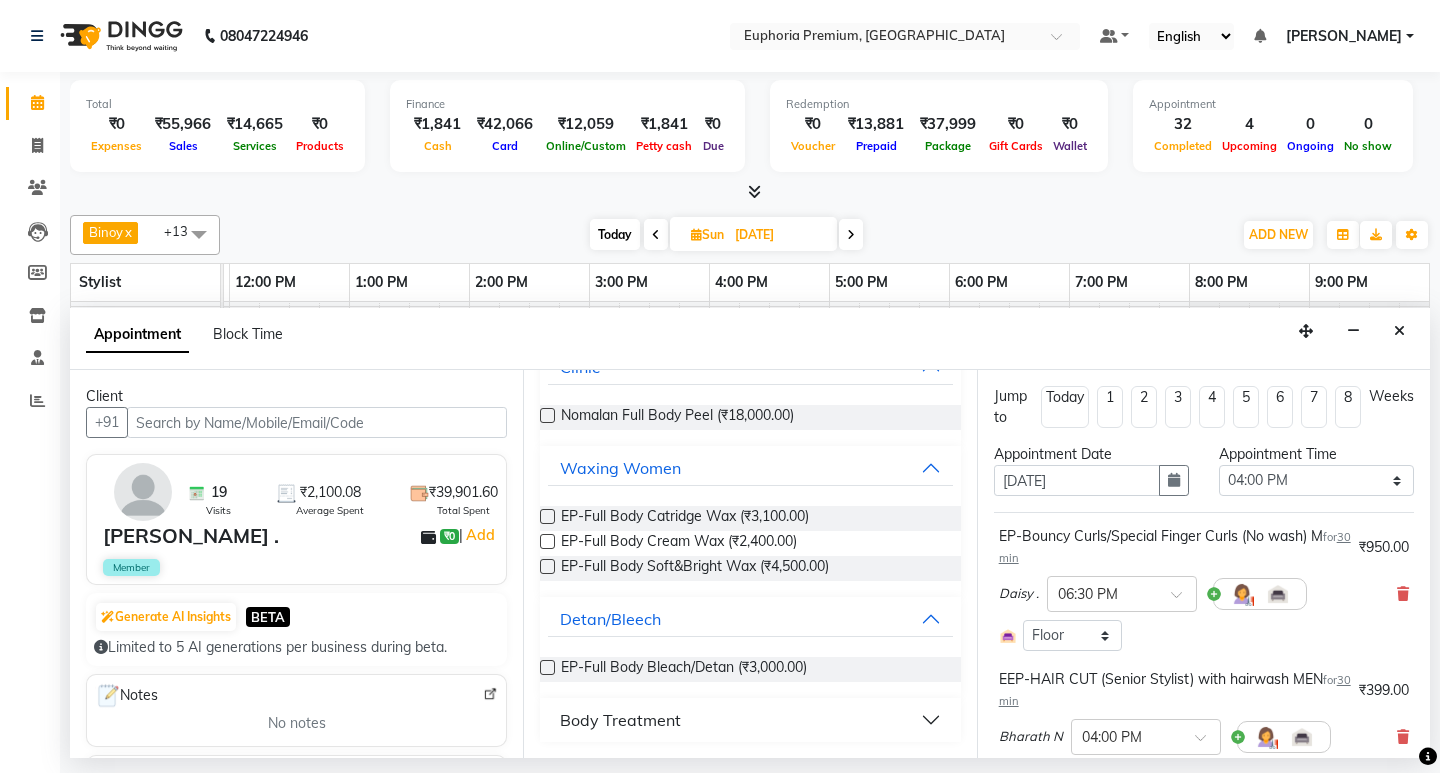 click on "Body Treatment" at bounding box center (620, 720) 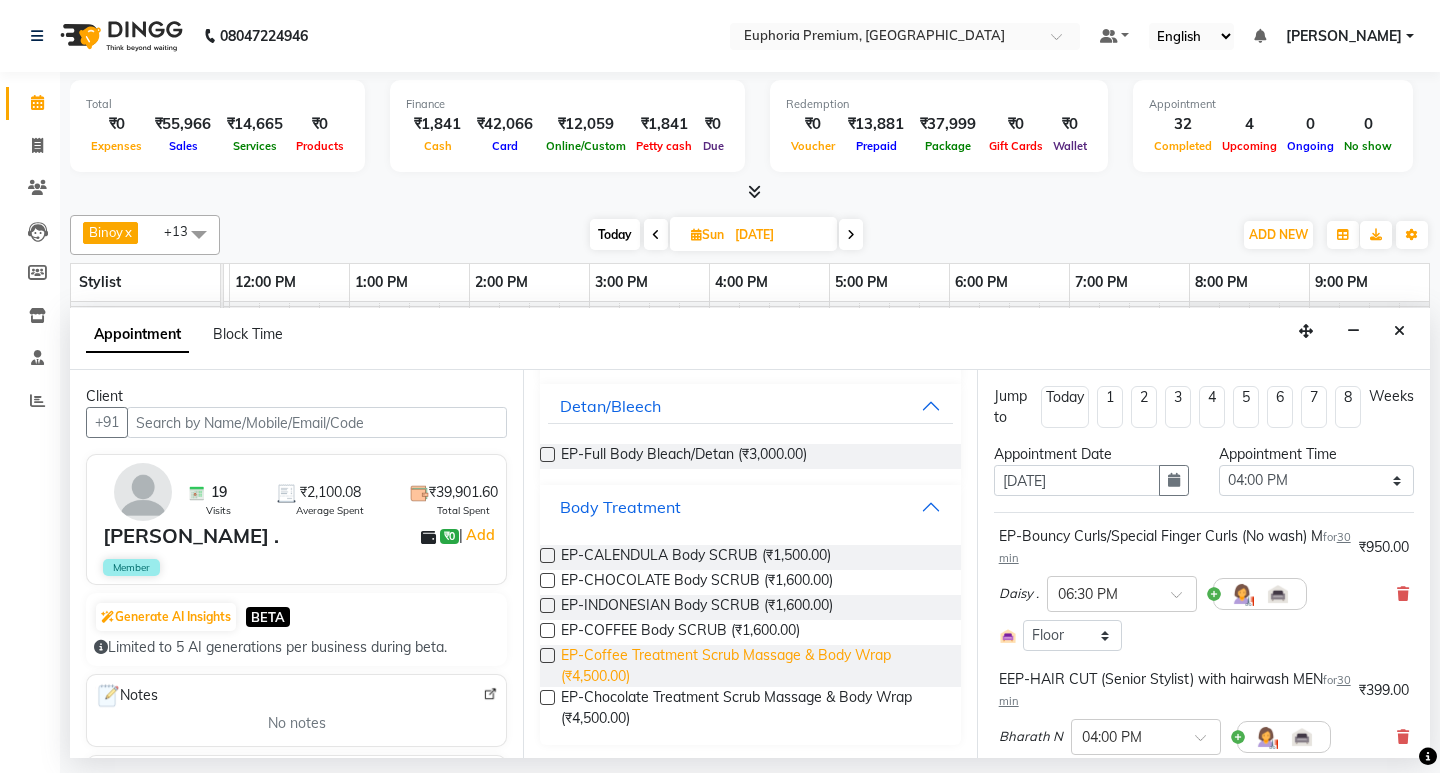 scroll, scrollTop: 364, scrollLeft: 0, axis: vertical 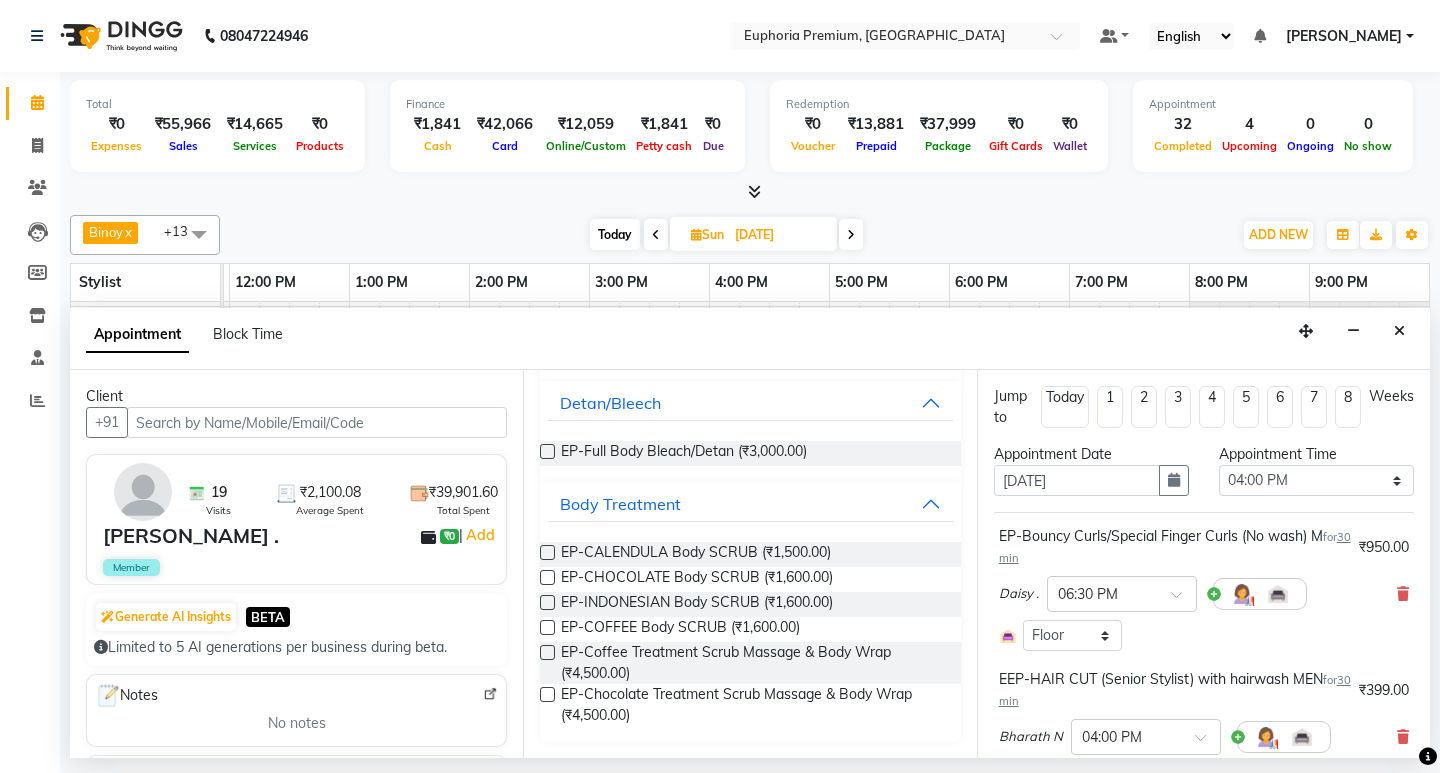 click at bounding box center (547, 627) 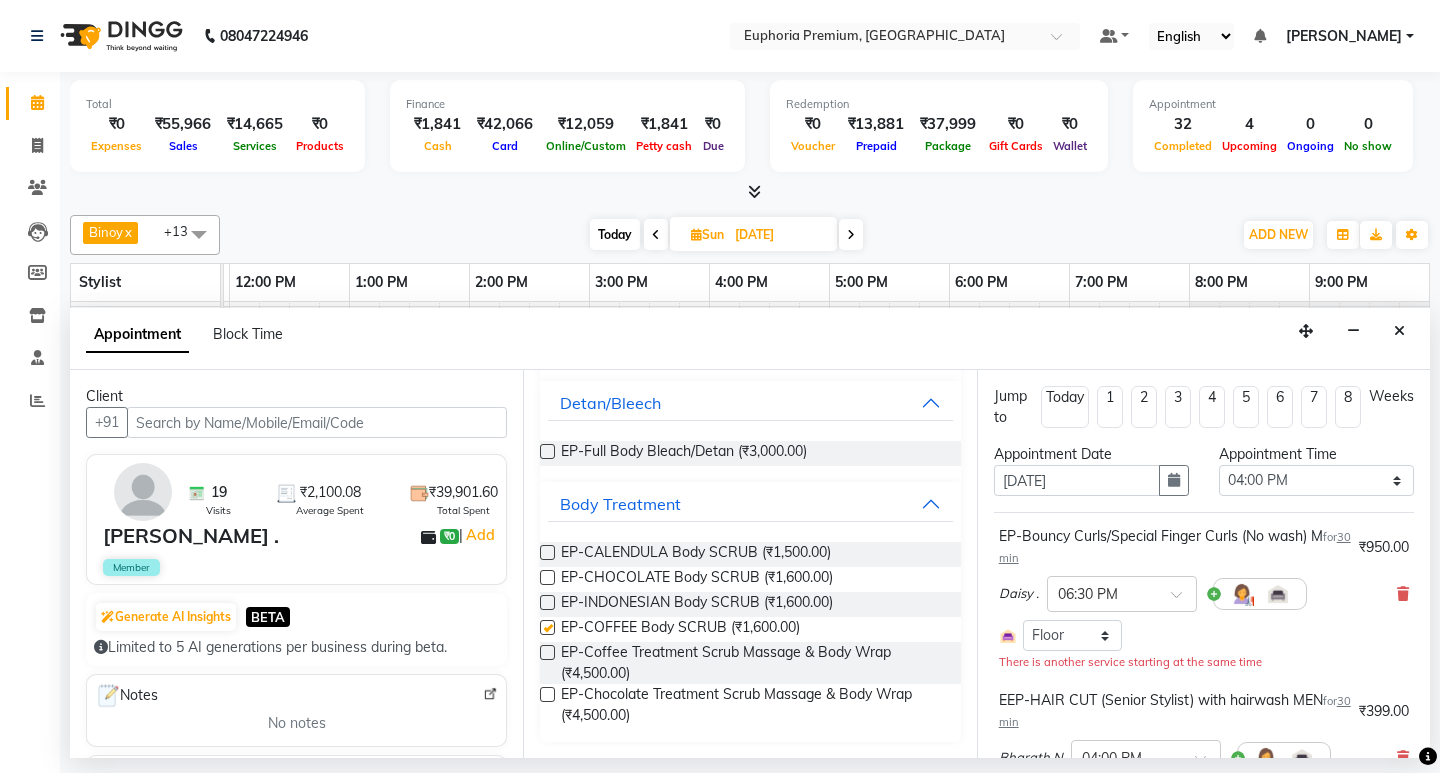 checkbox on "false" 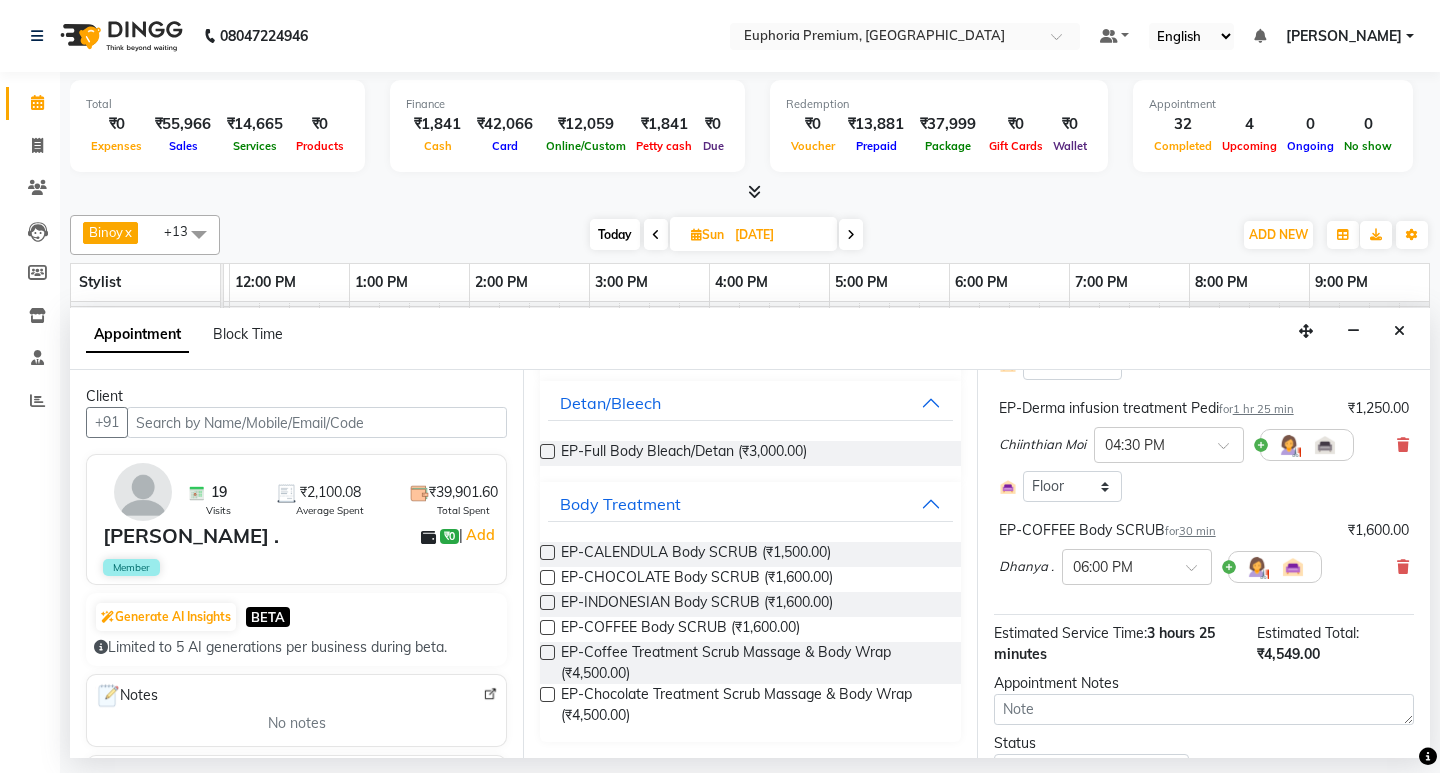 scroll, scrollTop: 700, scrollLeft: 0, axis: vertical 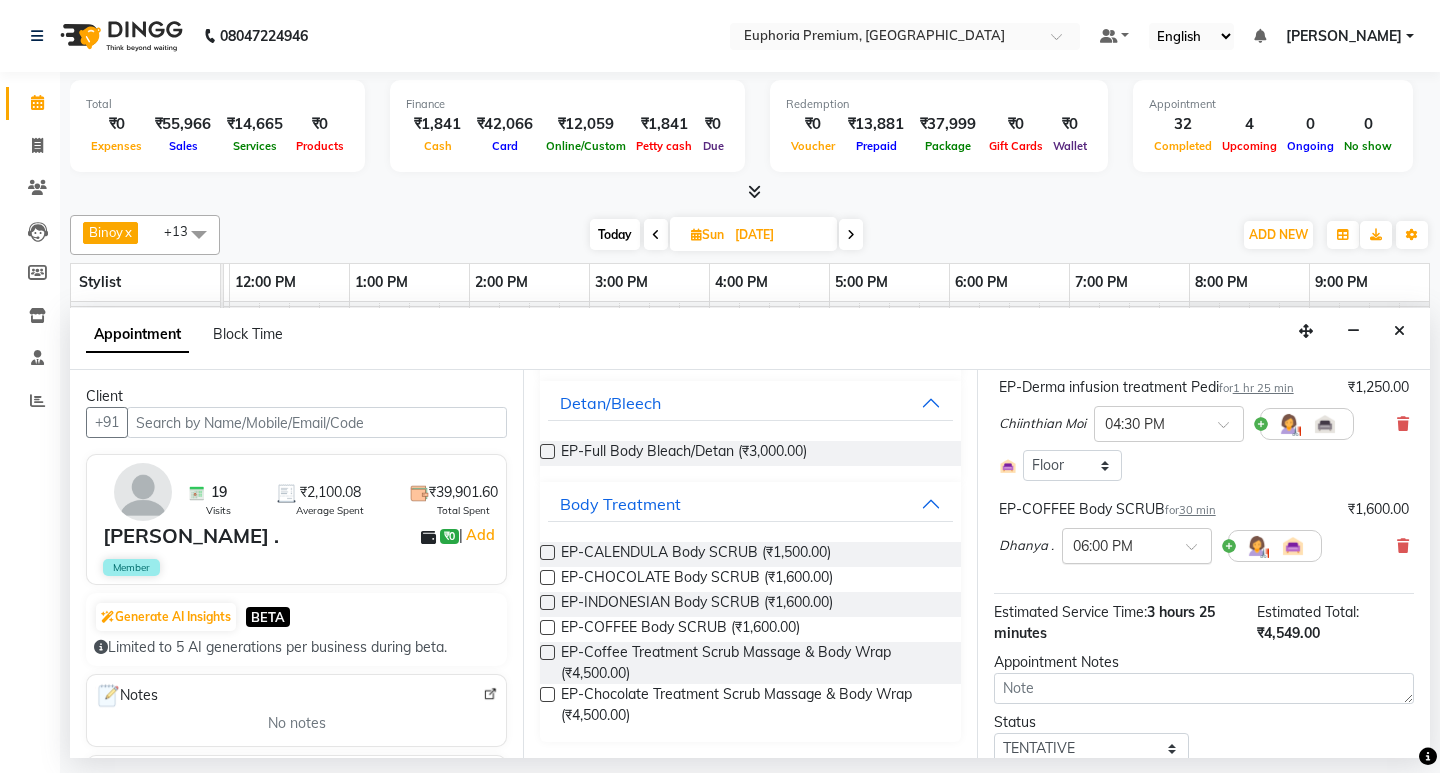 click at bounding box center [1198, 552] 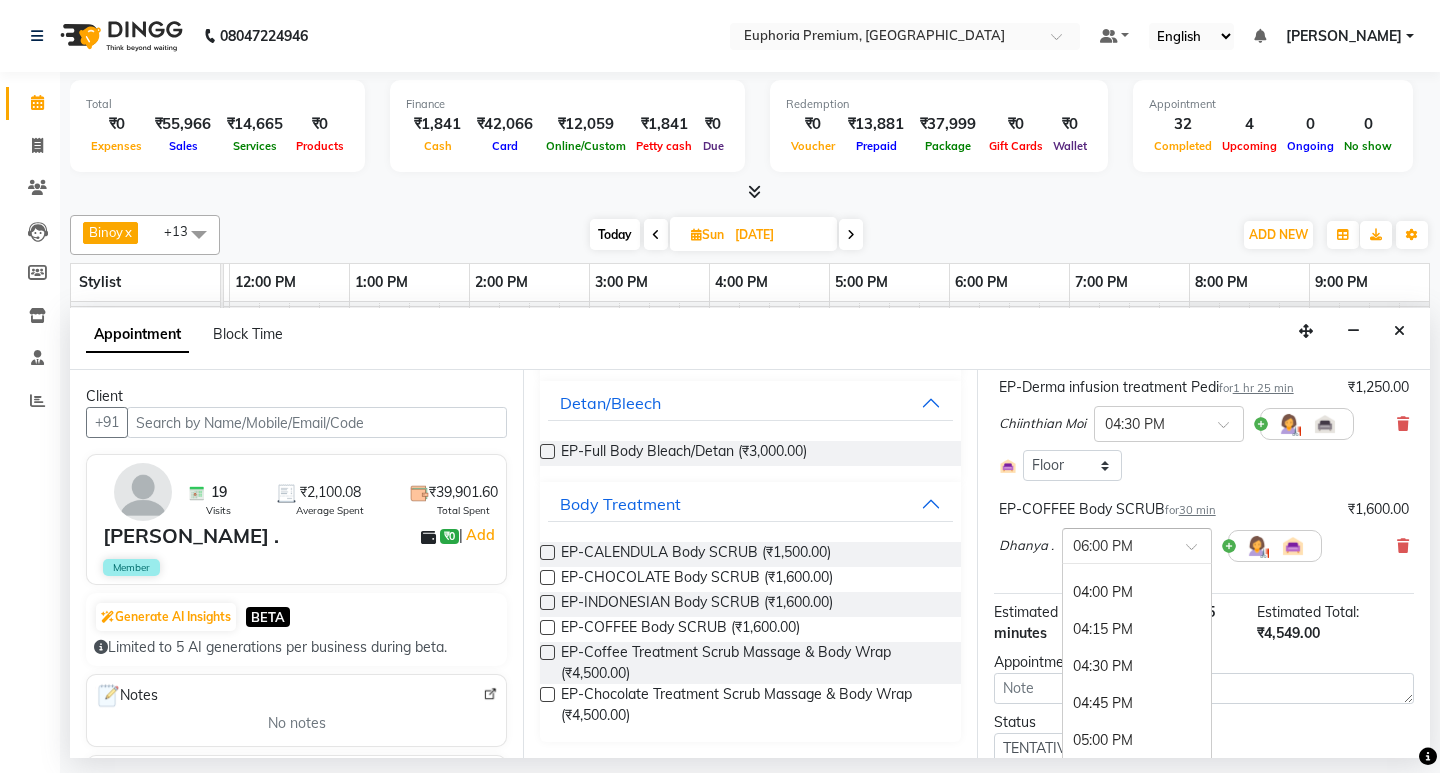 scroll, scrollTop: 1036, scrollLeft: 0, axis: vertical 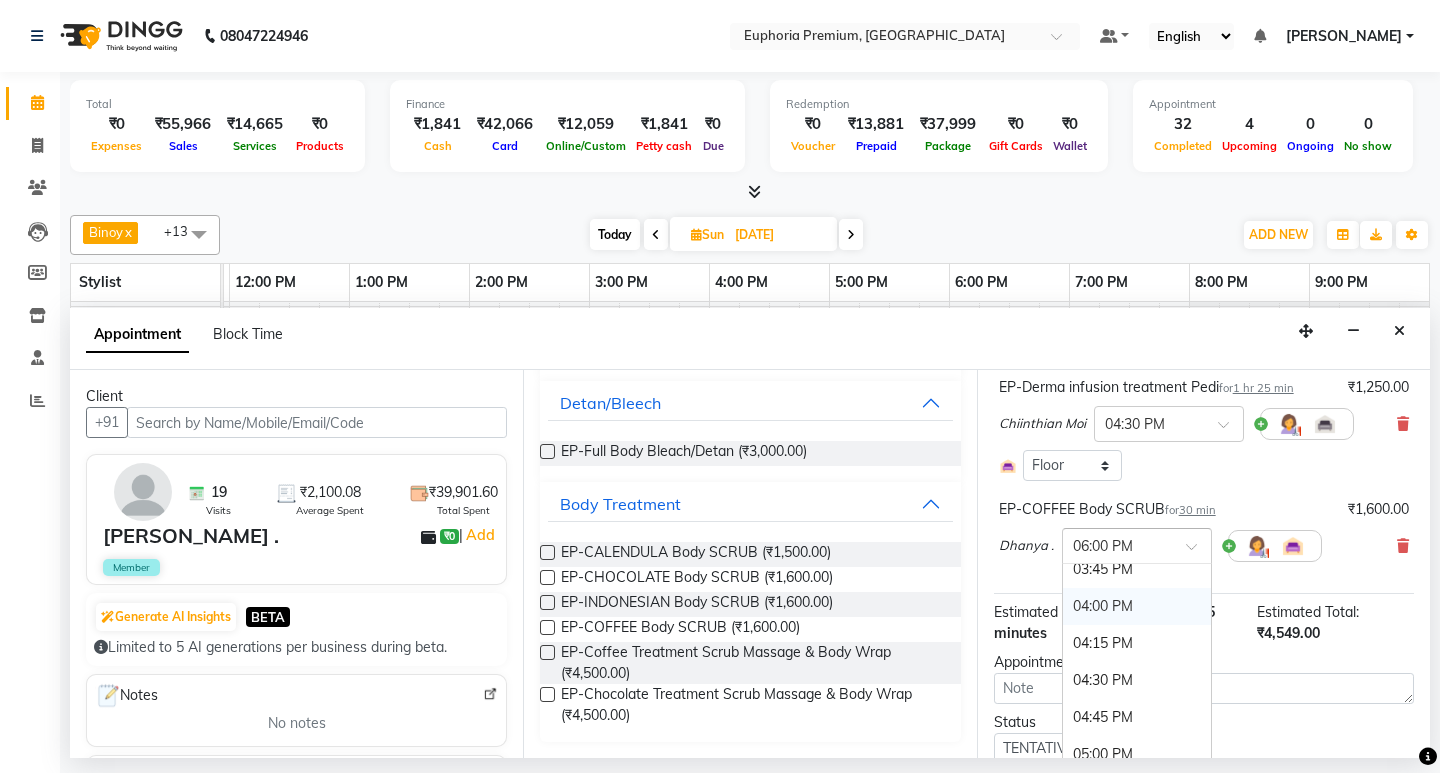 click on "04:00 PM" at bounding box center (1137, 606) 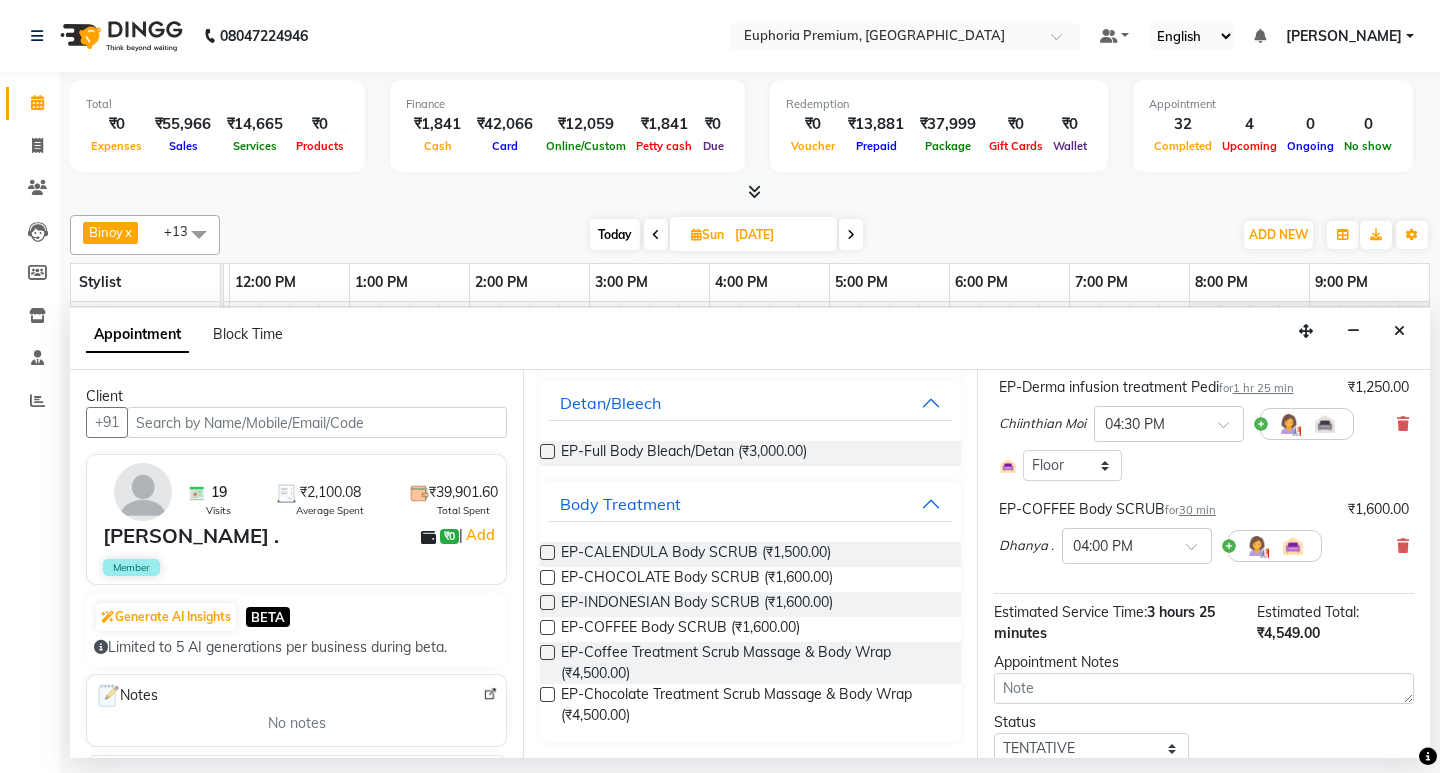 click on "EP-Bouncy Curls/Special Finger Curls (No wash) M   for  30 min ₹950.00 Daisy . × 06:30 PM Select Room Floor There is another service starting at the same time EEP-HAIR CUT (Senior Stylist) with hairwash MEN   for  30 min ₹399.00 [PERSON_NAME] N × 04:00 PM Select Room Floor EP-Shampoo (Wella)   for  15 min ₹200.00 Daisy . × 06:00 PM Select Room Floor EP-Conditioning (Wella)   for  15 min ₹150.00 Daisy . × 06:15 PM Select Room Floor EP-Derma infusion treatment Pedi   for  1 hr 25 min ₹1,250.00 Chiinthian Moi × 04:30 PM Select Room Floor EP-COFFEE Body SCRUB   for  30 min ₹1,600.00 Dhanya . × 04:00 PM" at bounding box center [1204, 203] 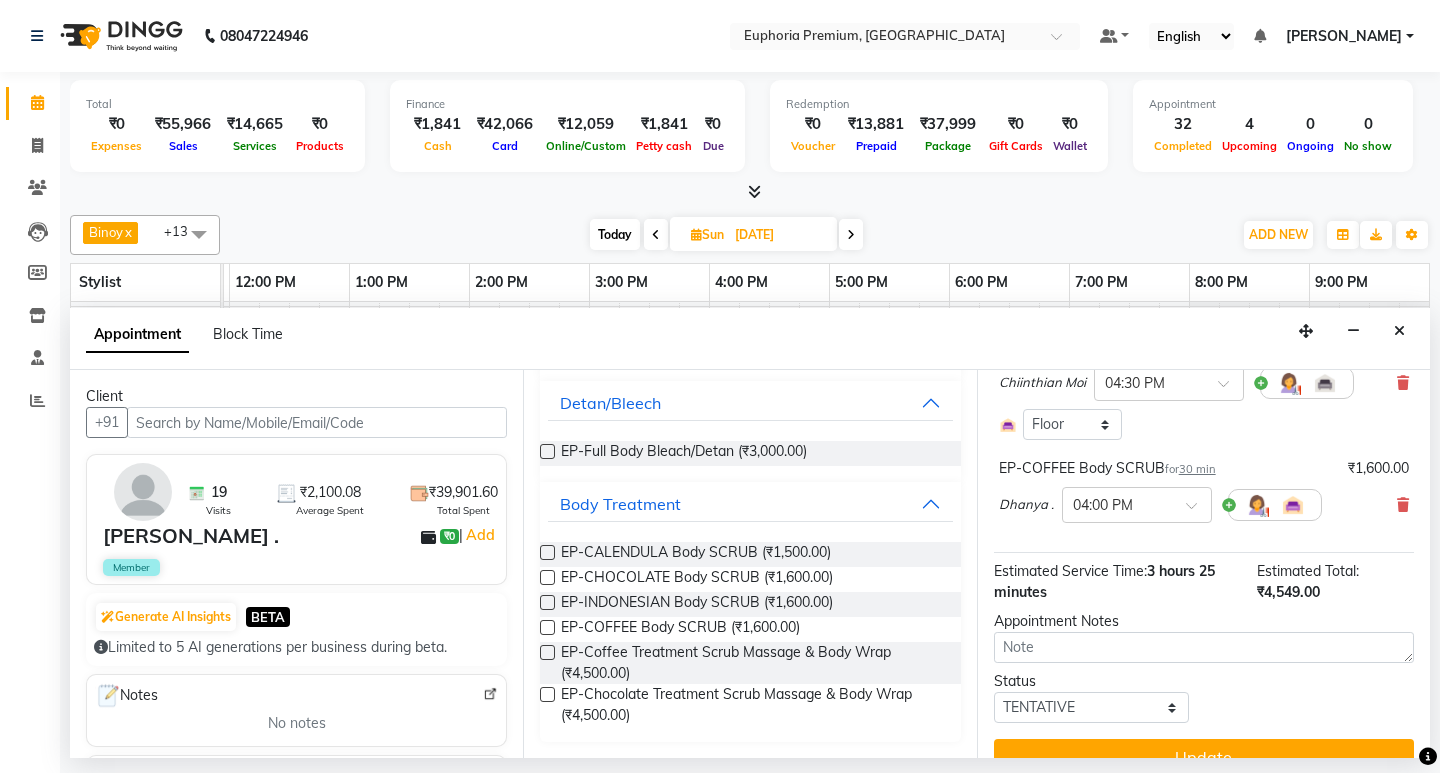 scroll, scrollTop: 774, scrollLeft: 0, axis: vertical 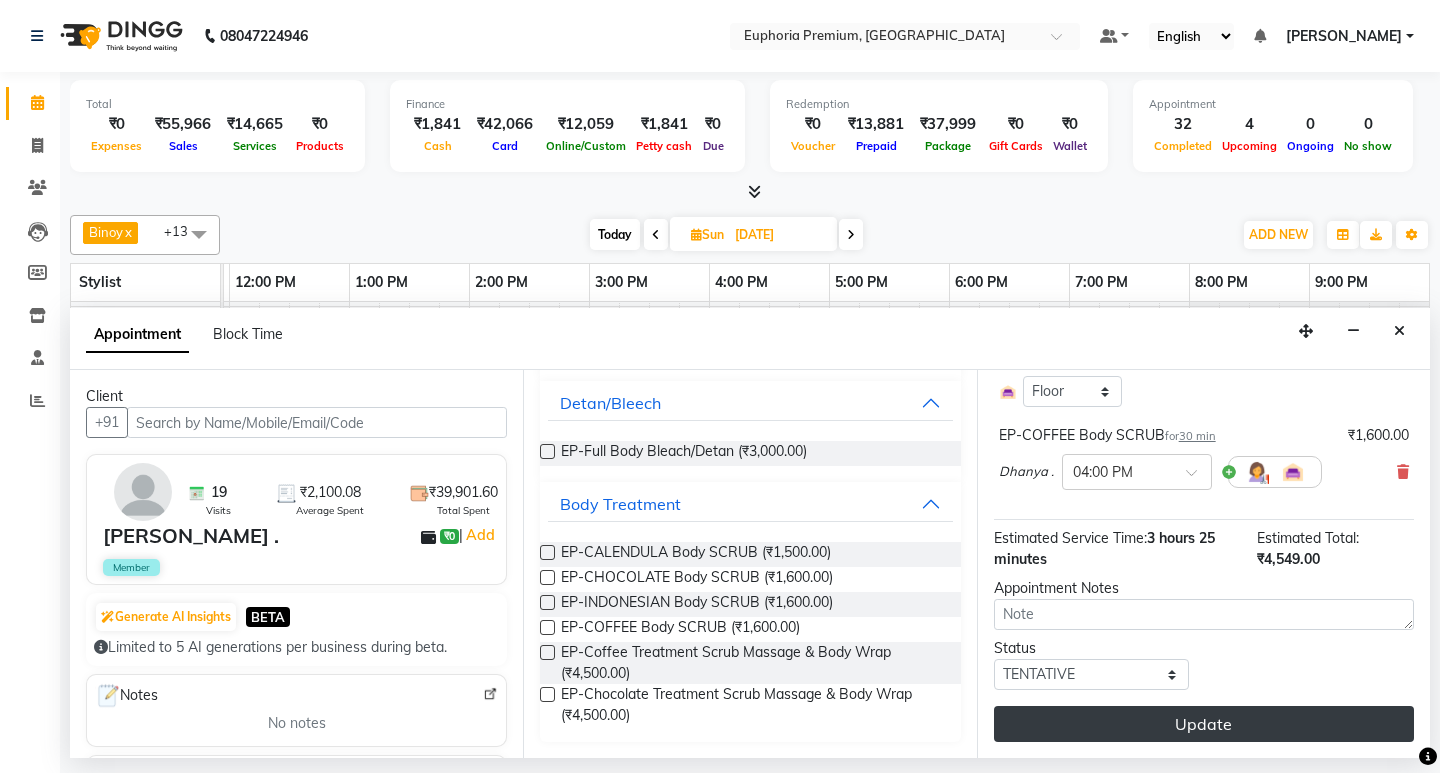 click on "Update" at bounding box center [1204, 724] 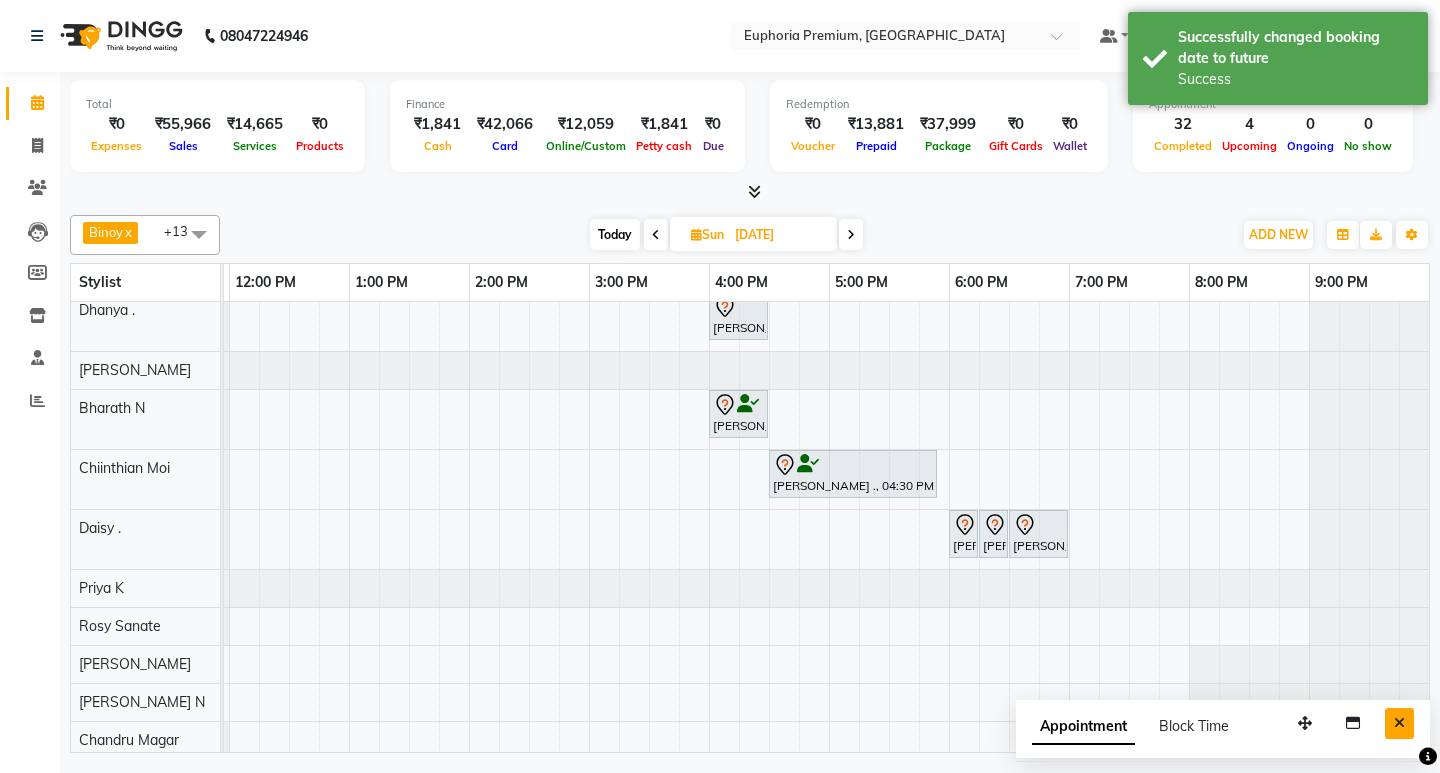 click at bounding box center [1399, 723] 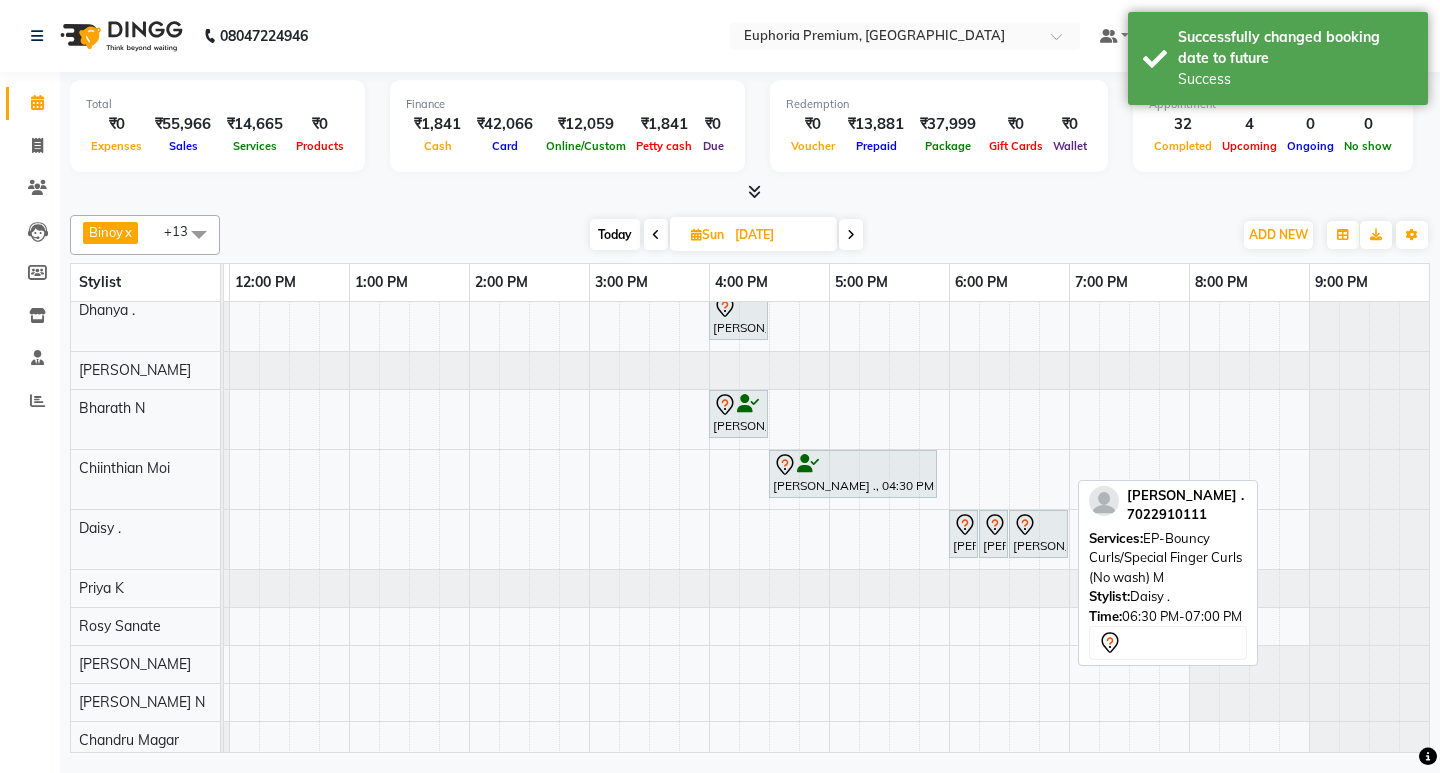scroll, scrollTop: 181, scrollLeft: 475, axis: both 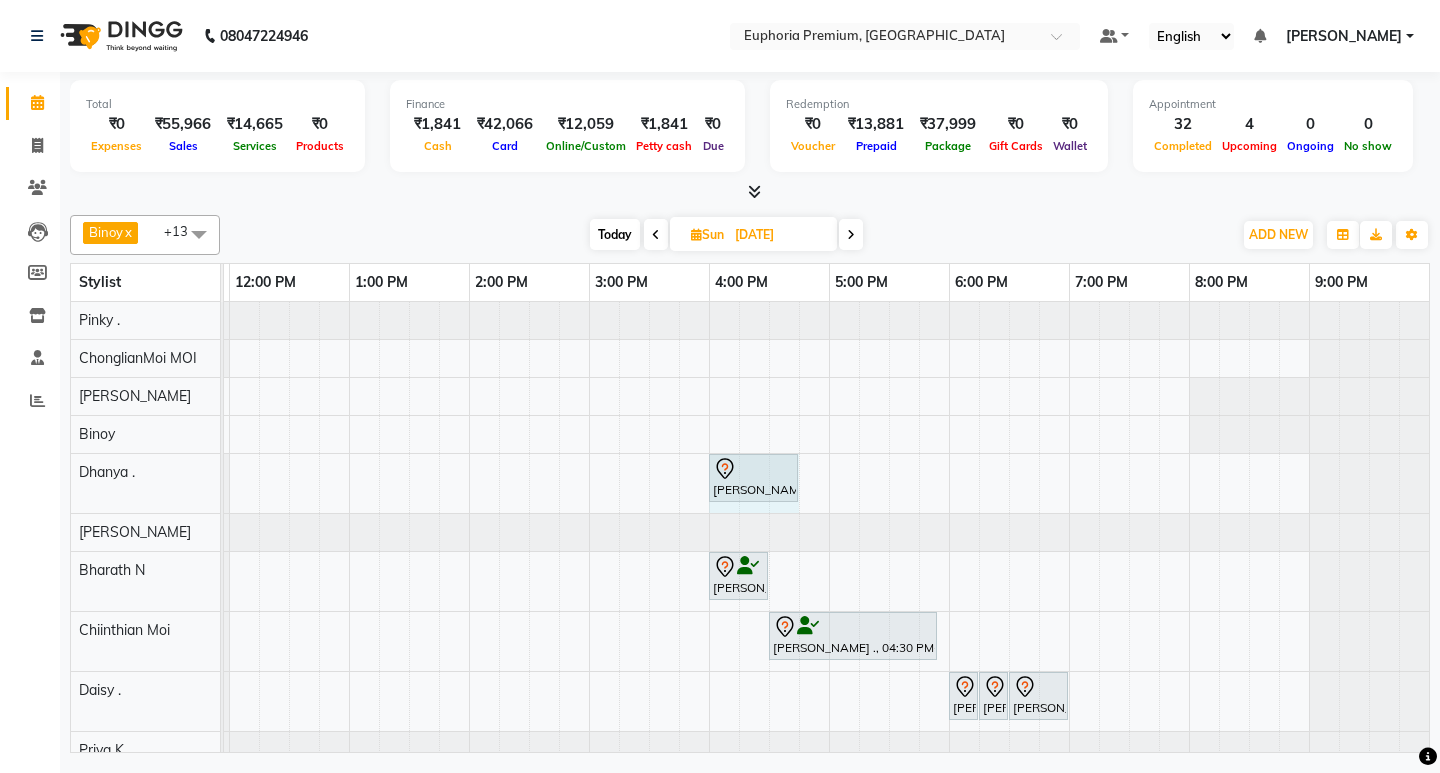 drag, startPoint x: 766, startPoint y: 479, endPoint x: 793, endPoint y: 479, distance: 27 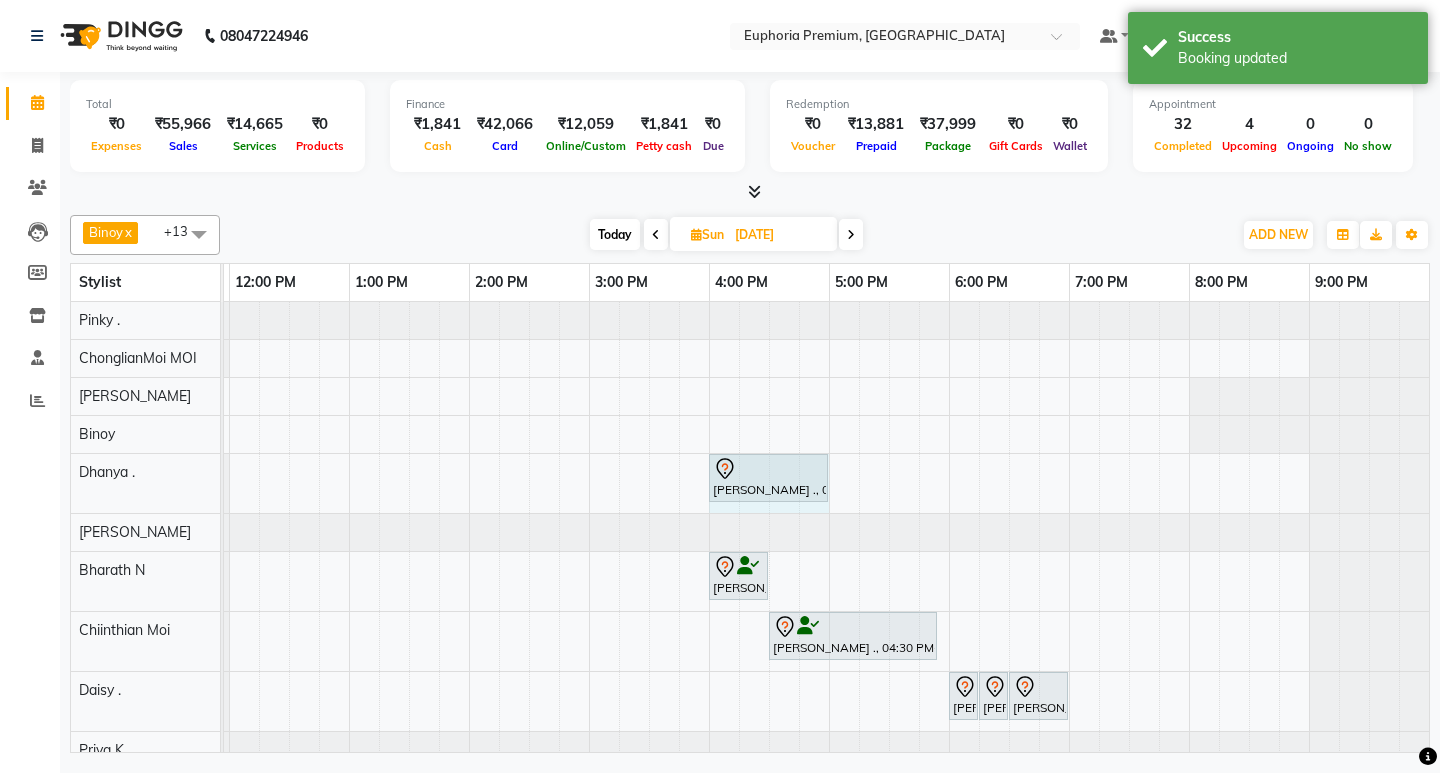 click on "[PERSON_NAME] ., 04:00 PM-04:45 PM, EP-COFFEE Body SCRUB             [PERSON_NAME] ., 04:00 PM-04:45 PM, EP-COFFEE Body SCRUB" at bounding box center (-251, 483) 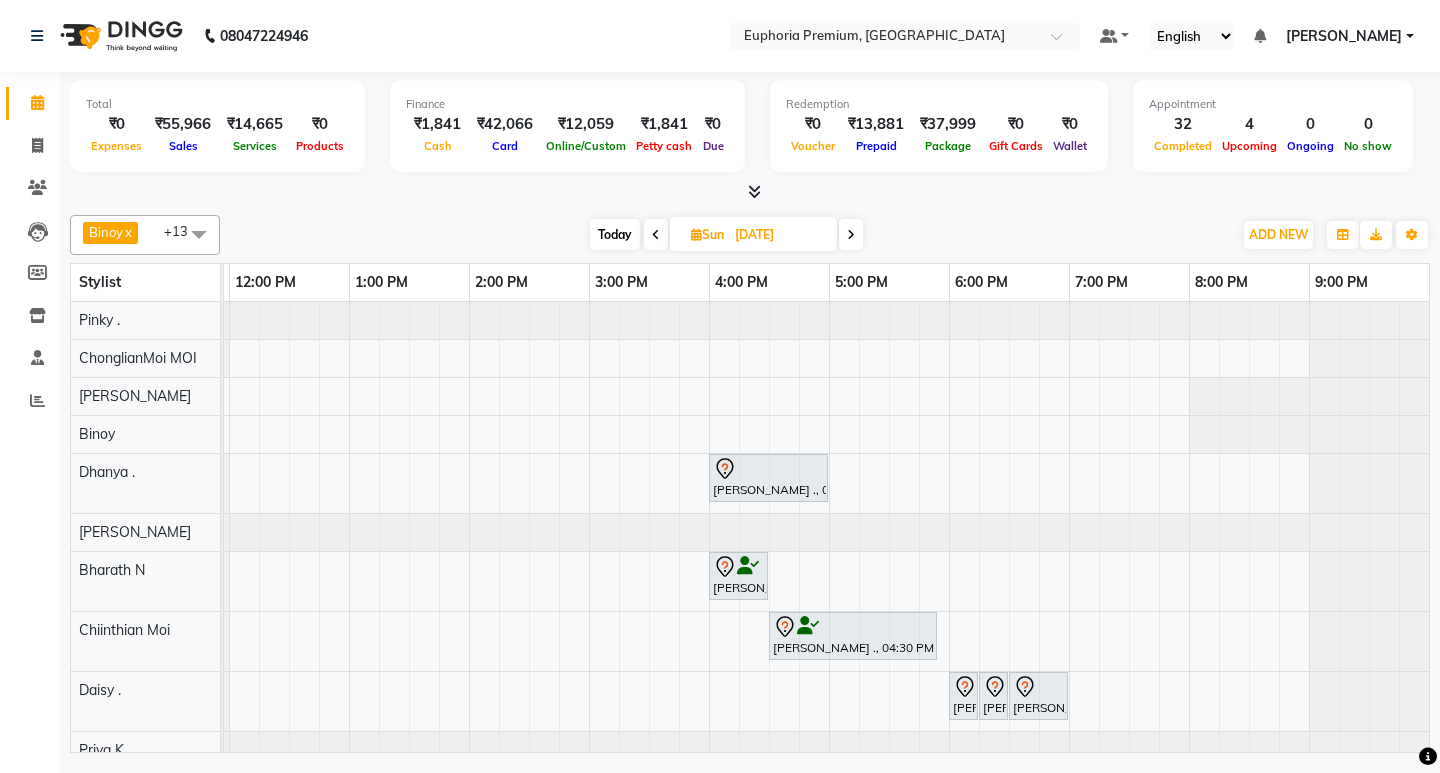 click on "Today" at bounding box center (615, 234) 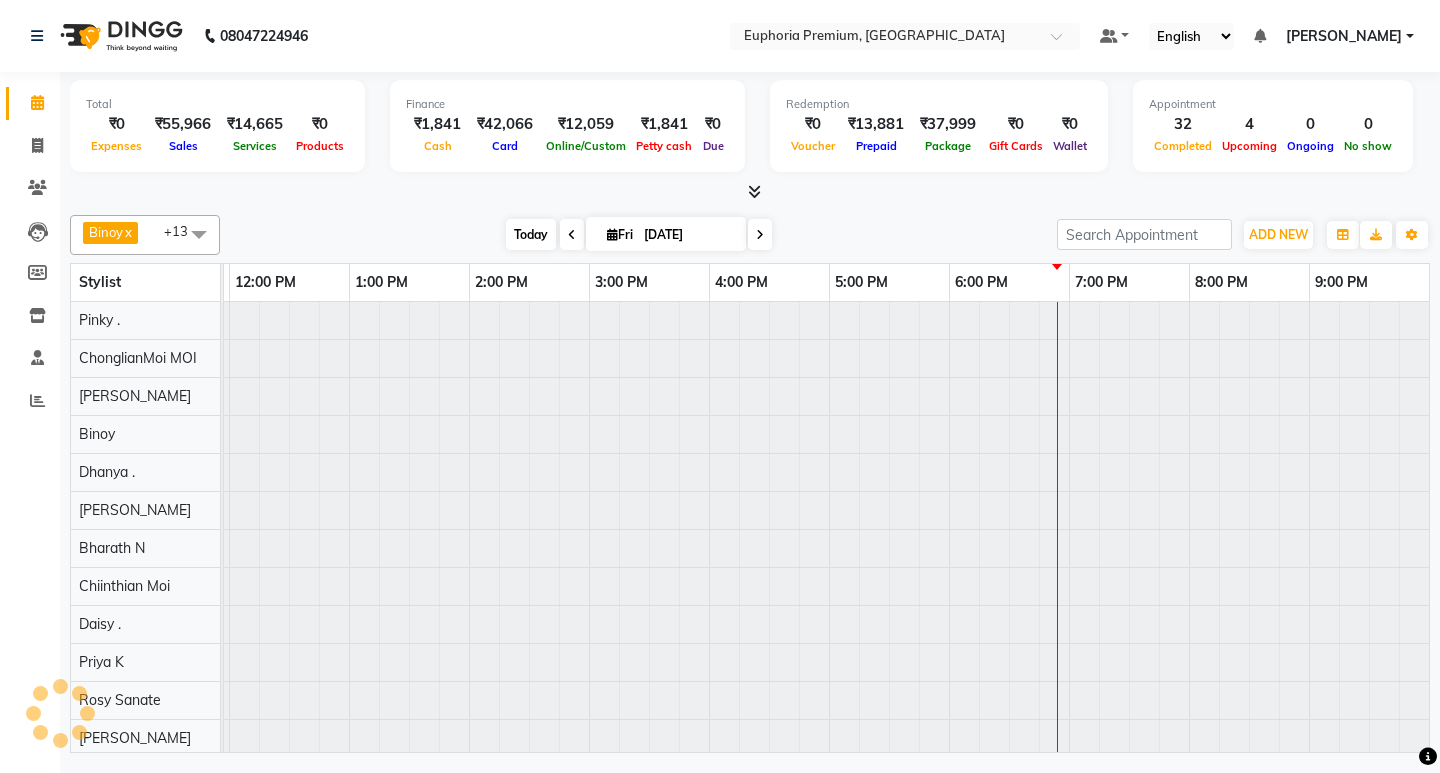 scroll, scrollTop: 0, scrollLeft: 475, axis: horizontal 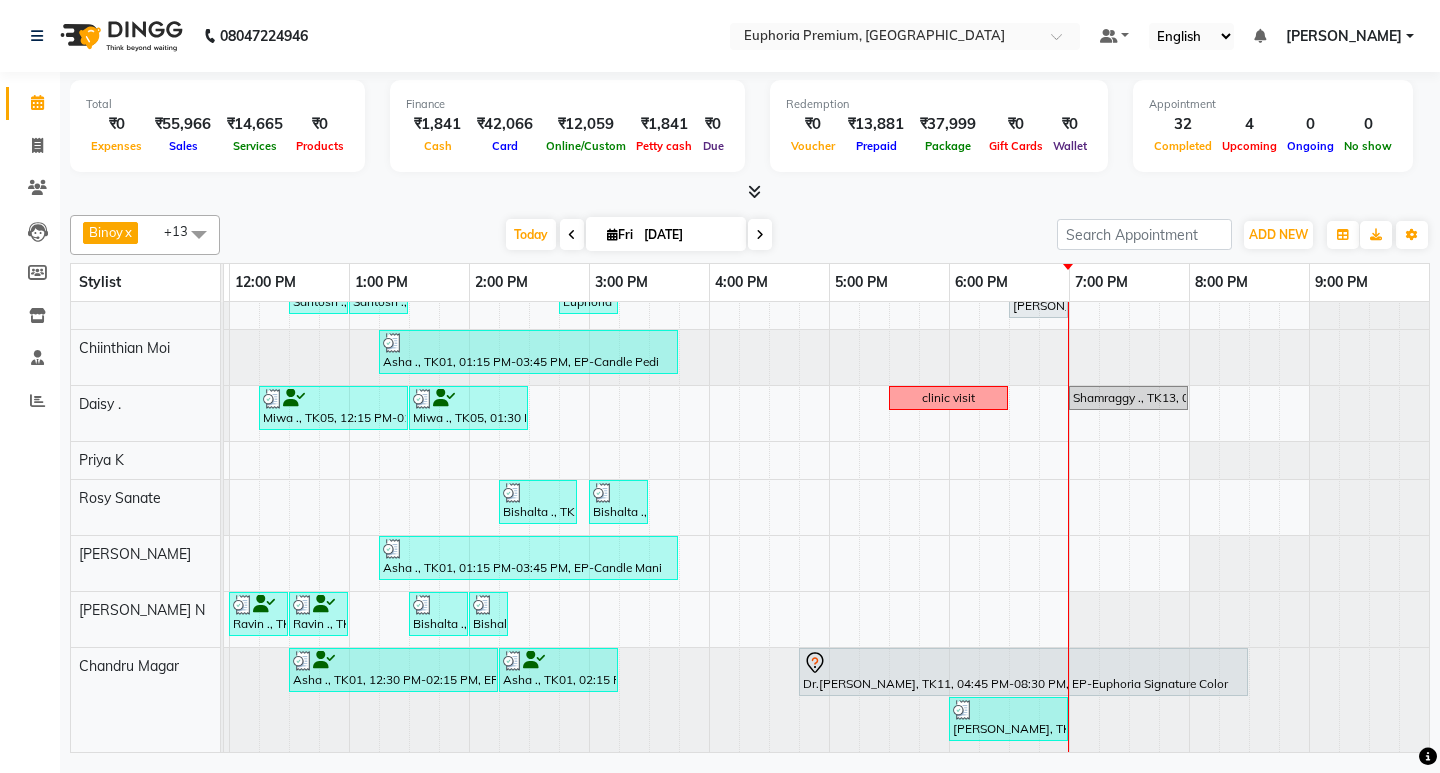 click on "[PERSON_NAME]" at bounding box center (1344, 36) 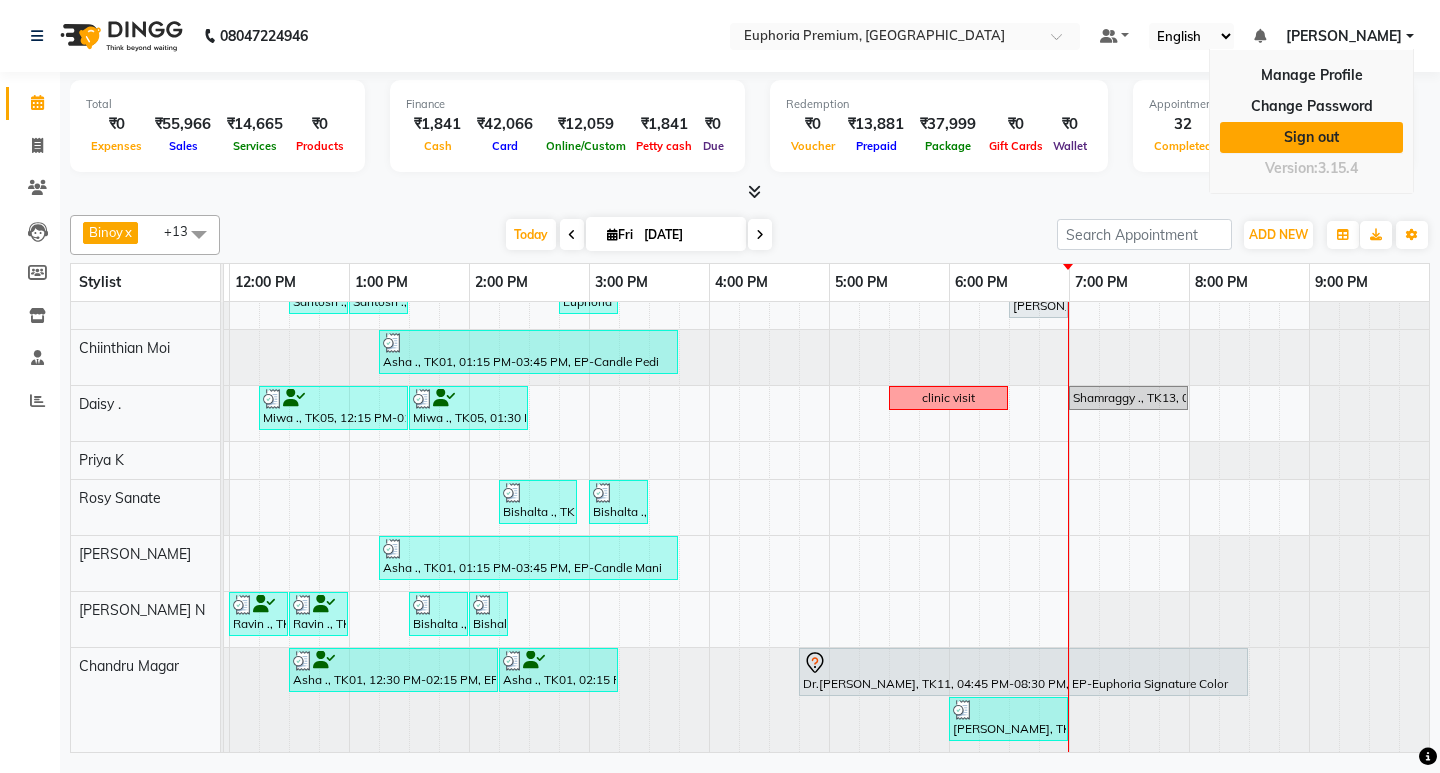 click on "Sign out" at bounding box center [1311, 137] 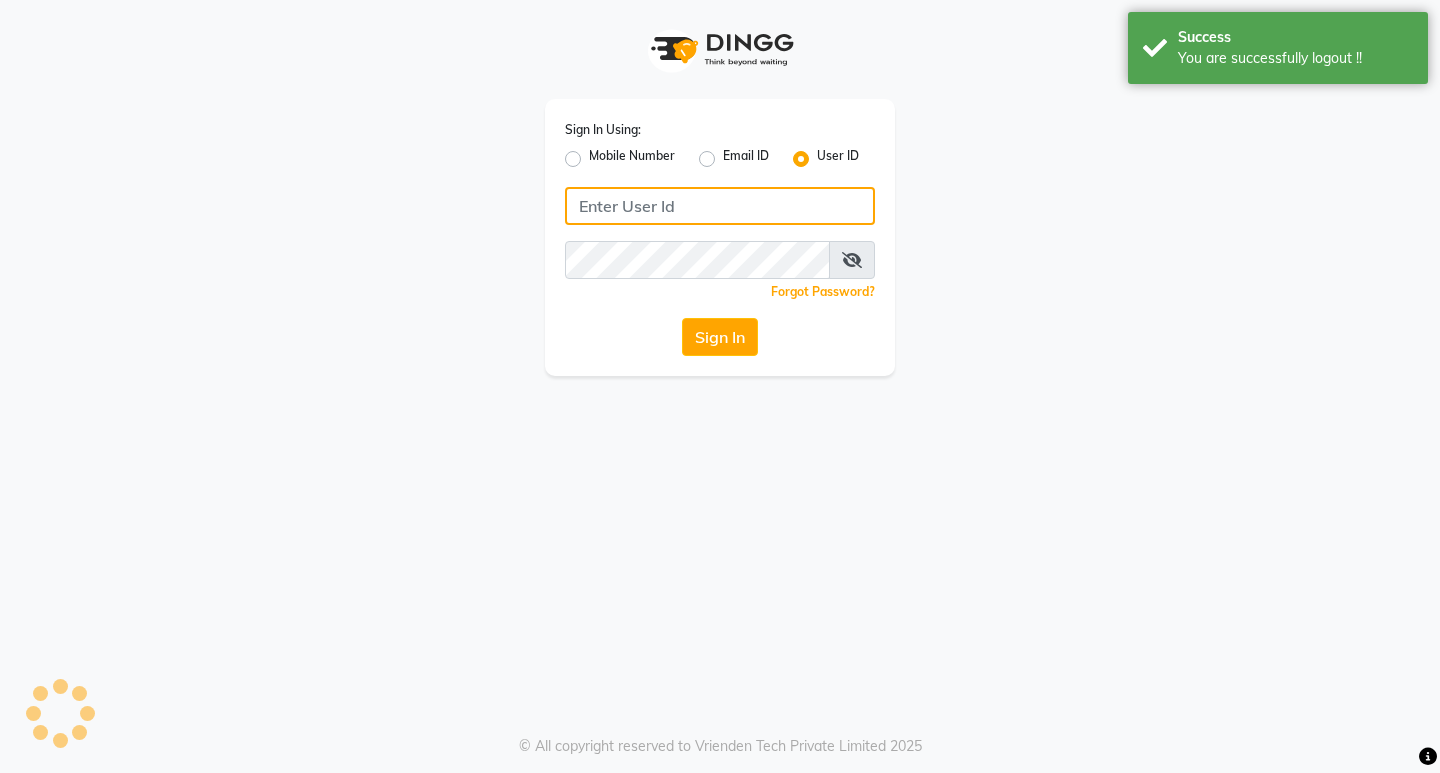 type on "7002689281" 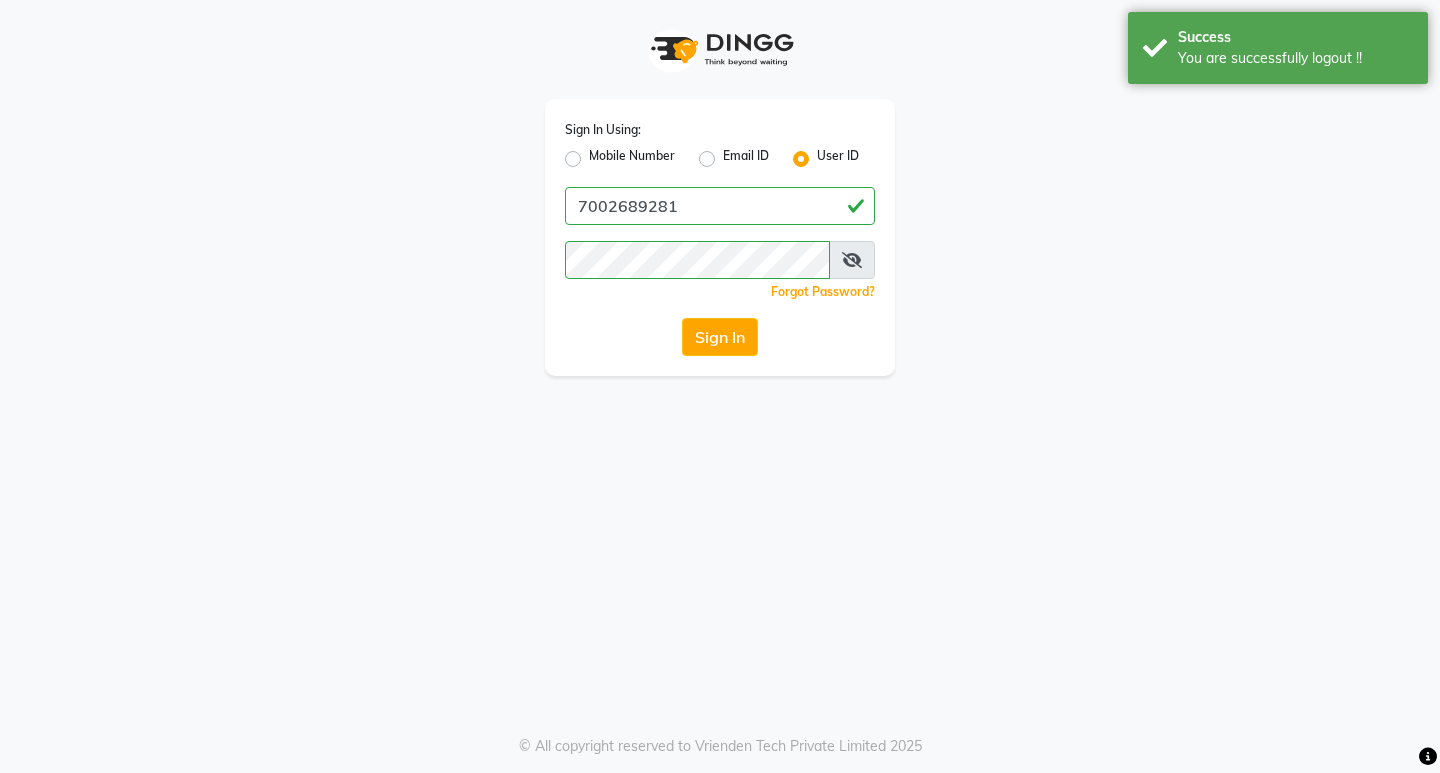 click on "Mobile Number" 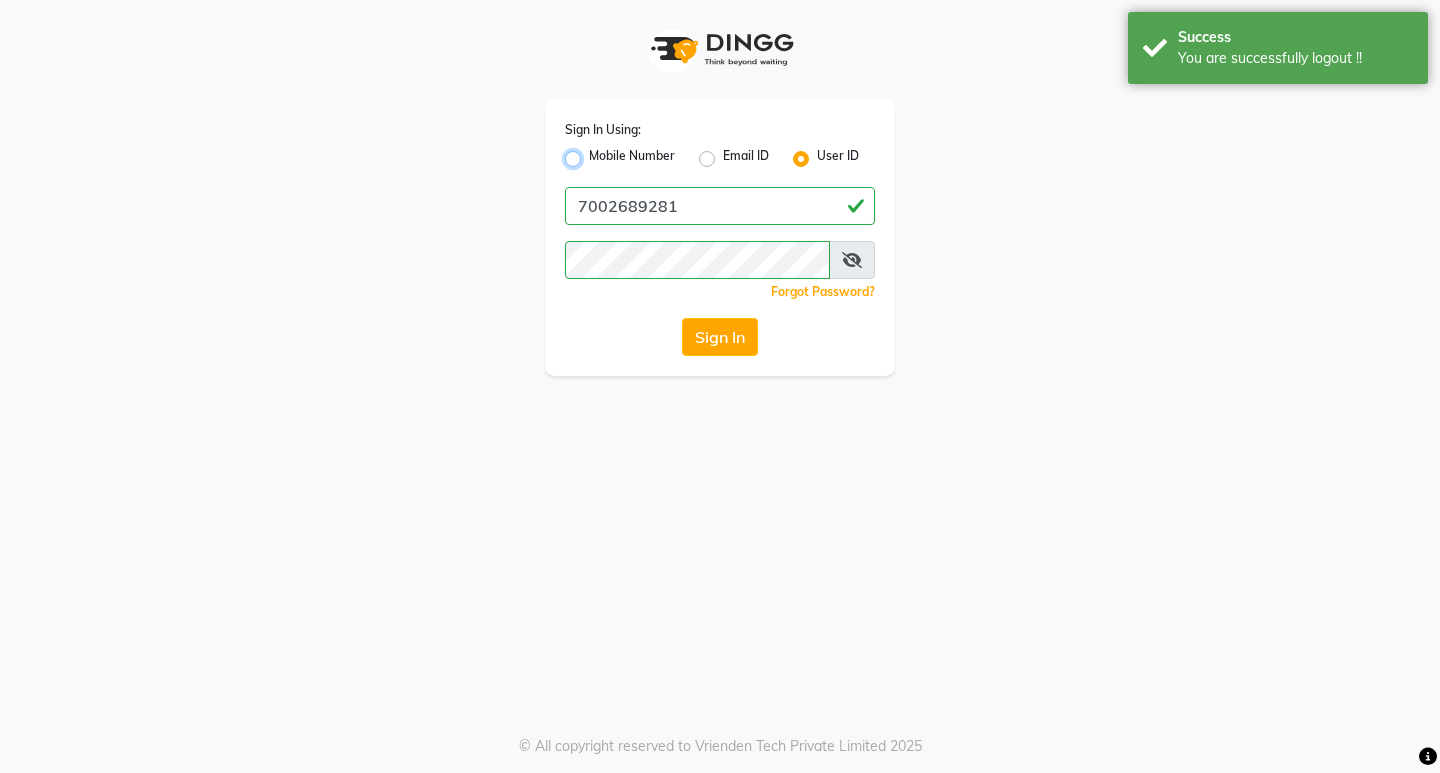 click on "Mobile Number" at bounding box center [595, 153] 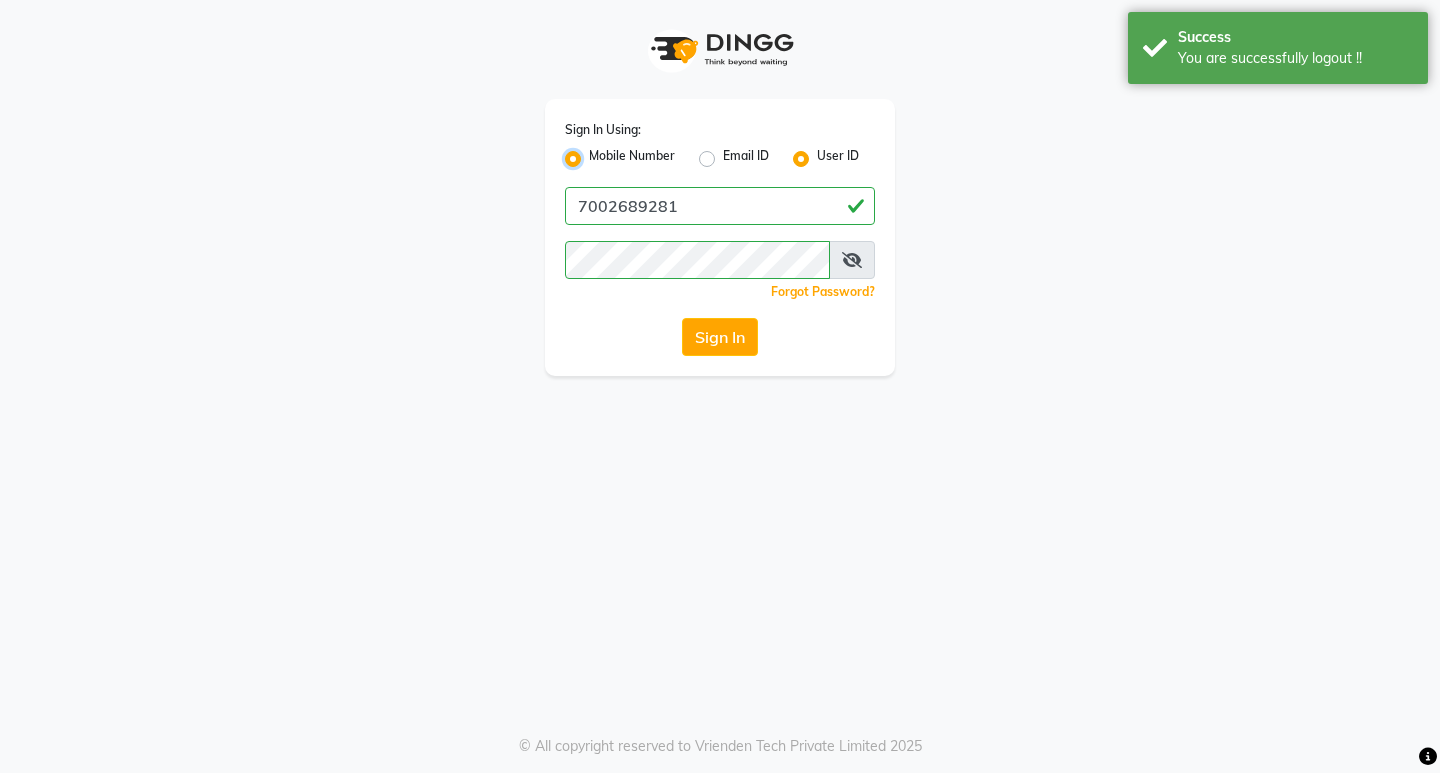 radio on "false" 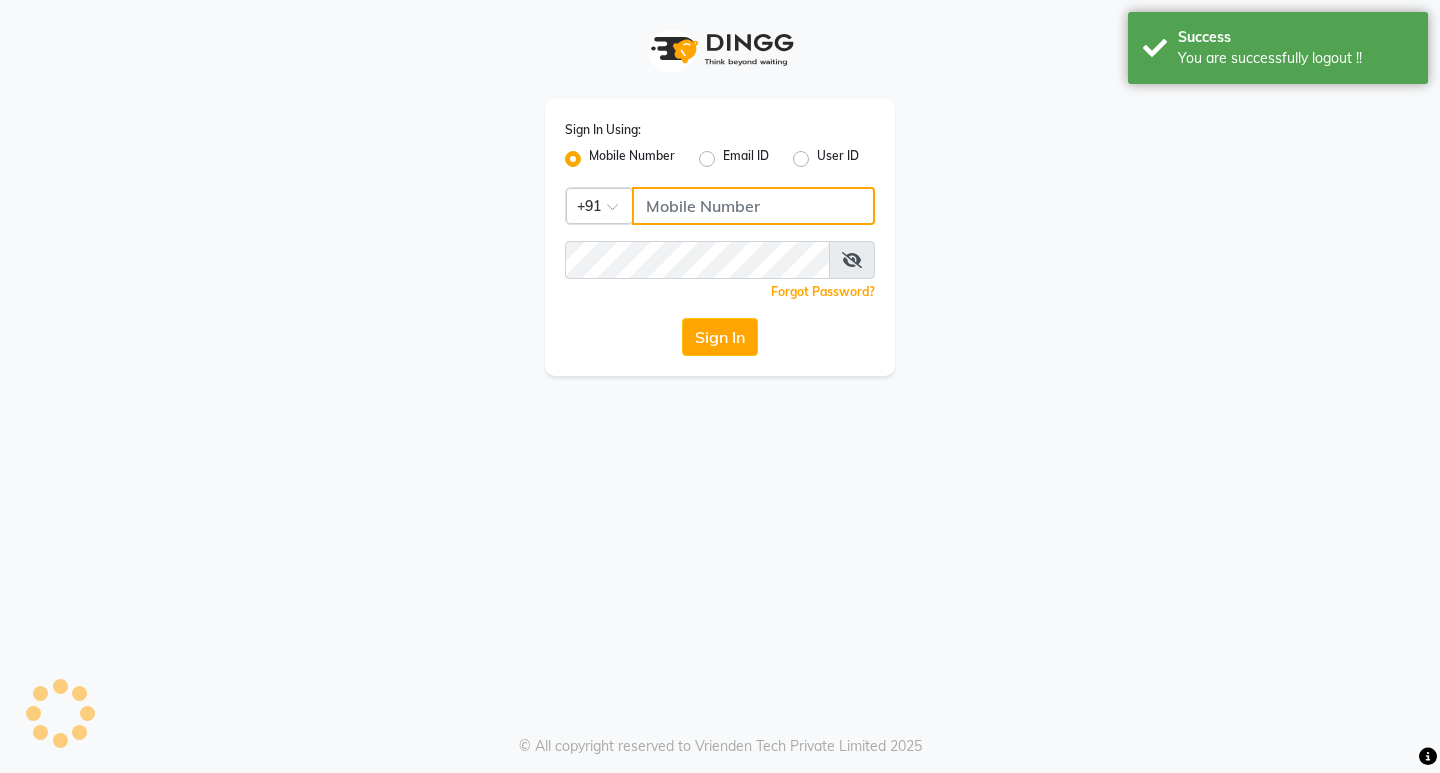click 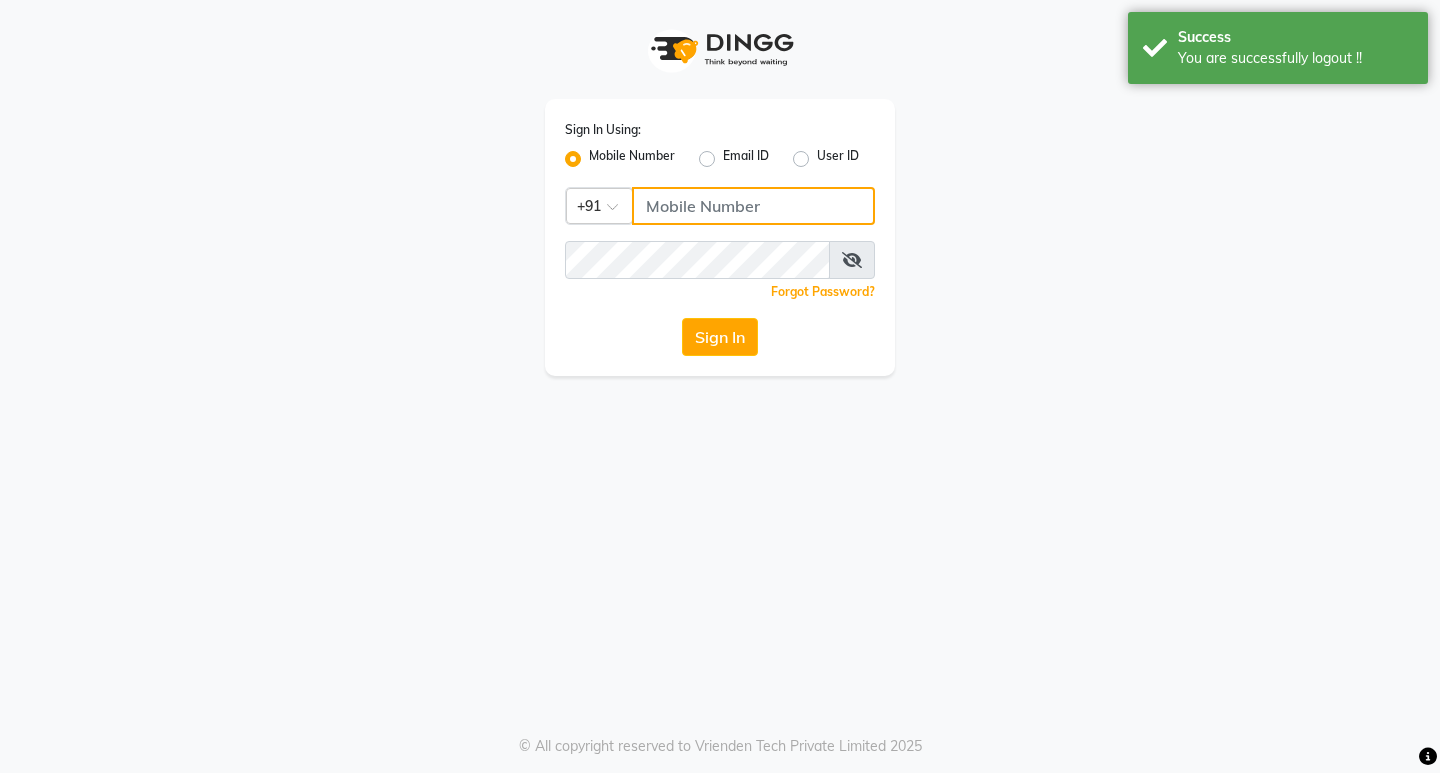 type on "7002689281" 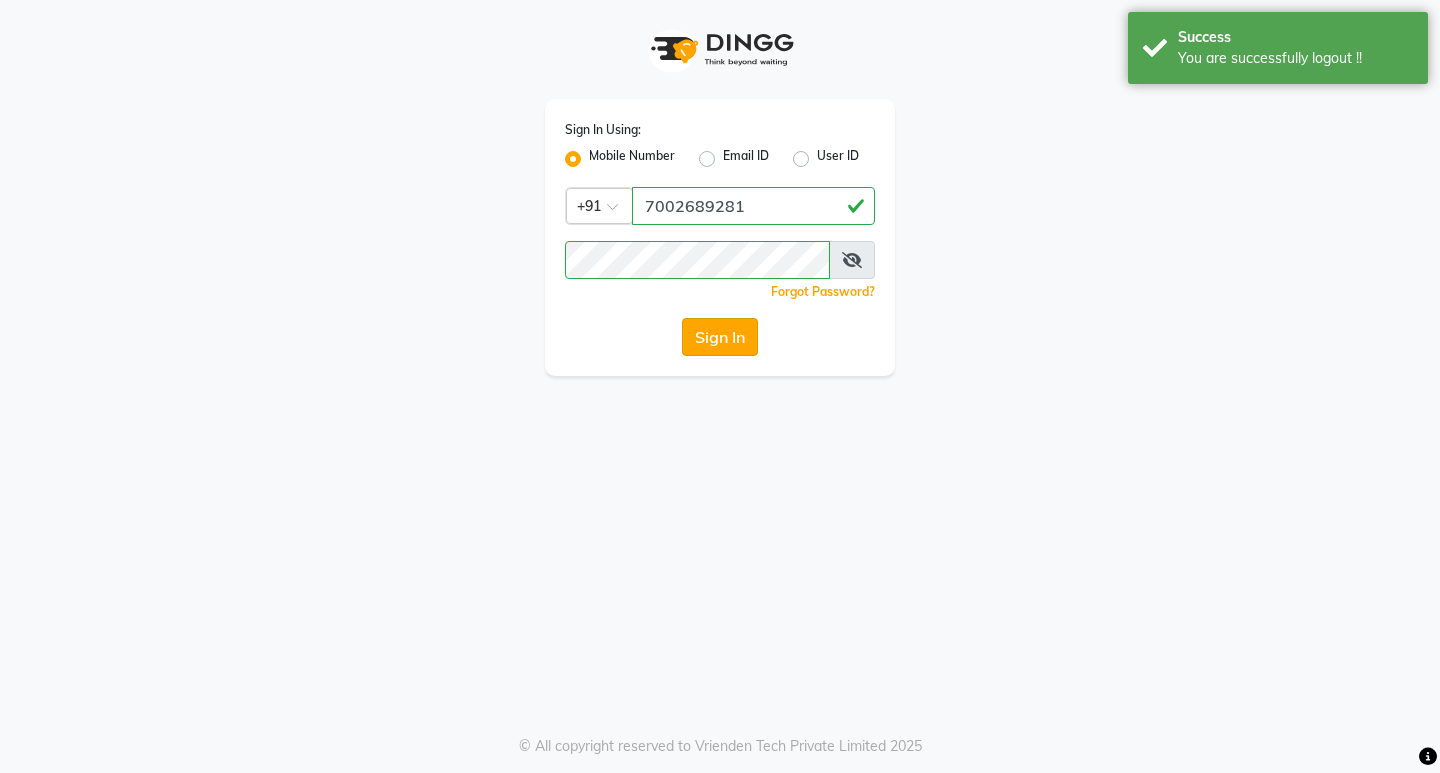 click on "Sign In" 